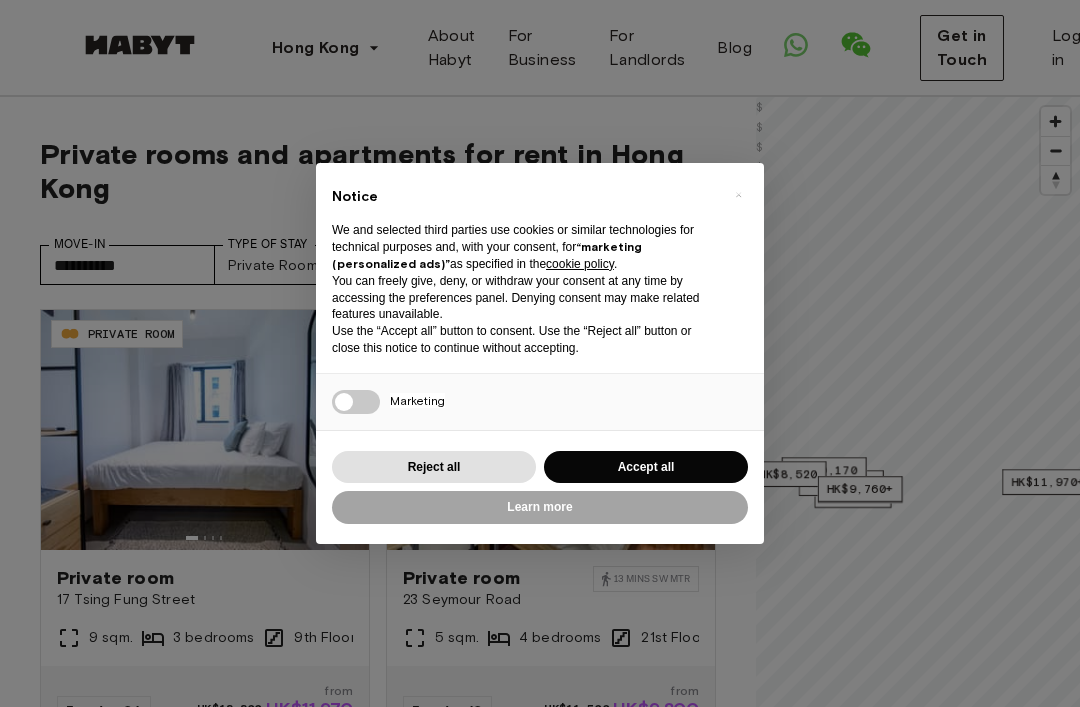 scroll, scrollTop: 0, scrollLeft: 0, axis: both 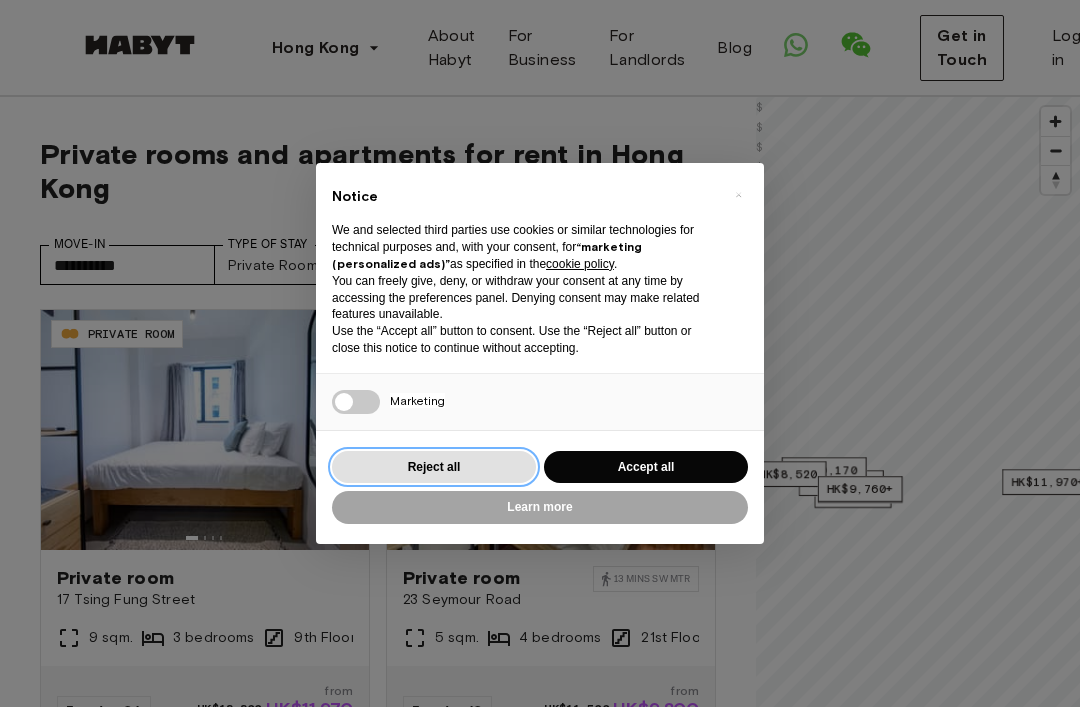 click on "Reject all" at bounding box center [434, 467] 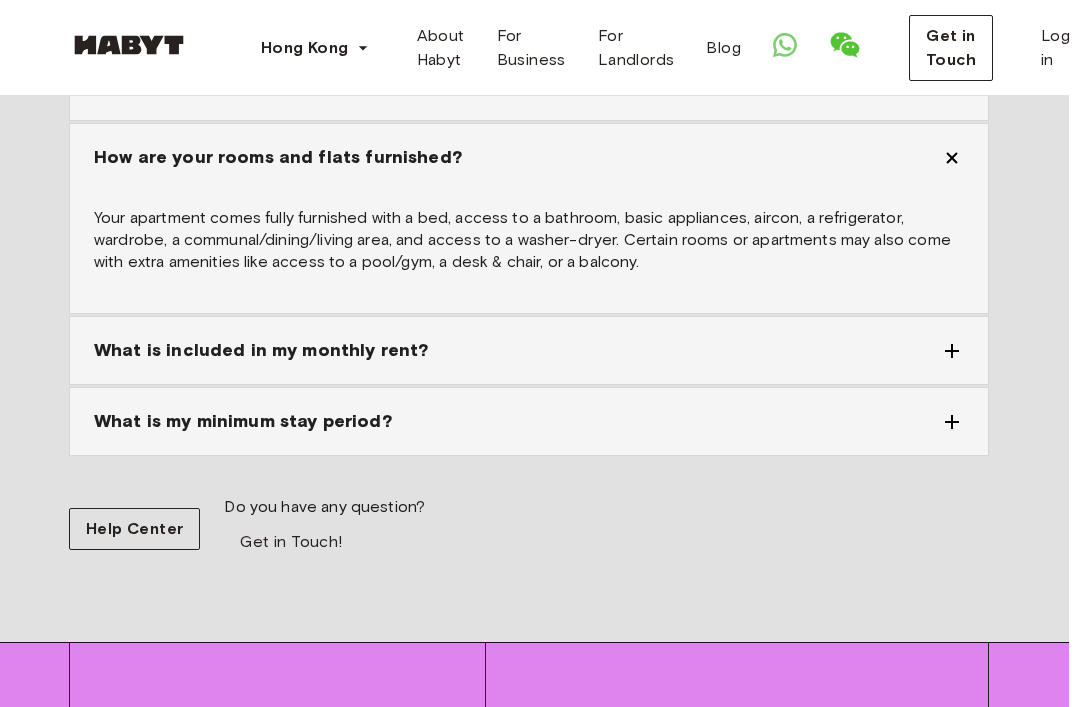 scroll, scrollTop: 2668, scrollLeft: 11, axis: both 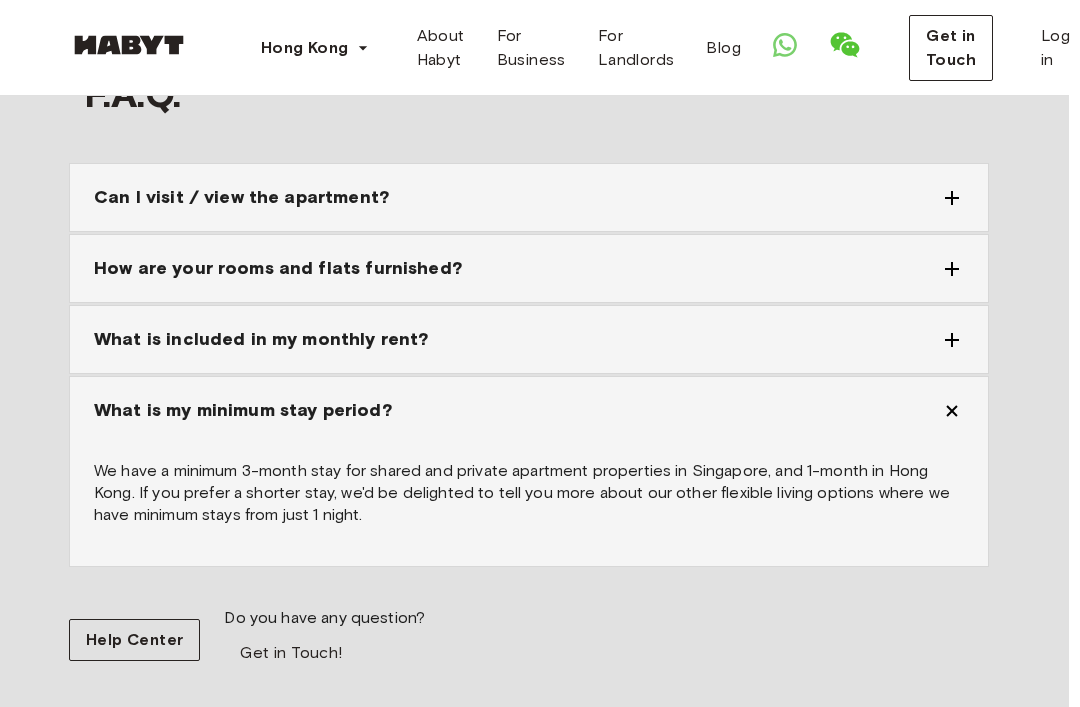 click 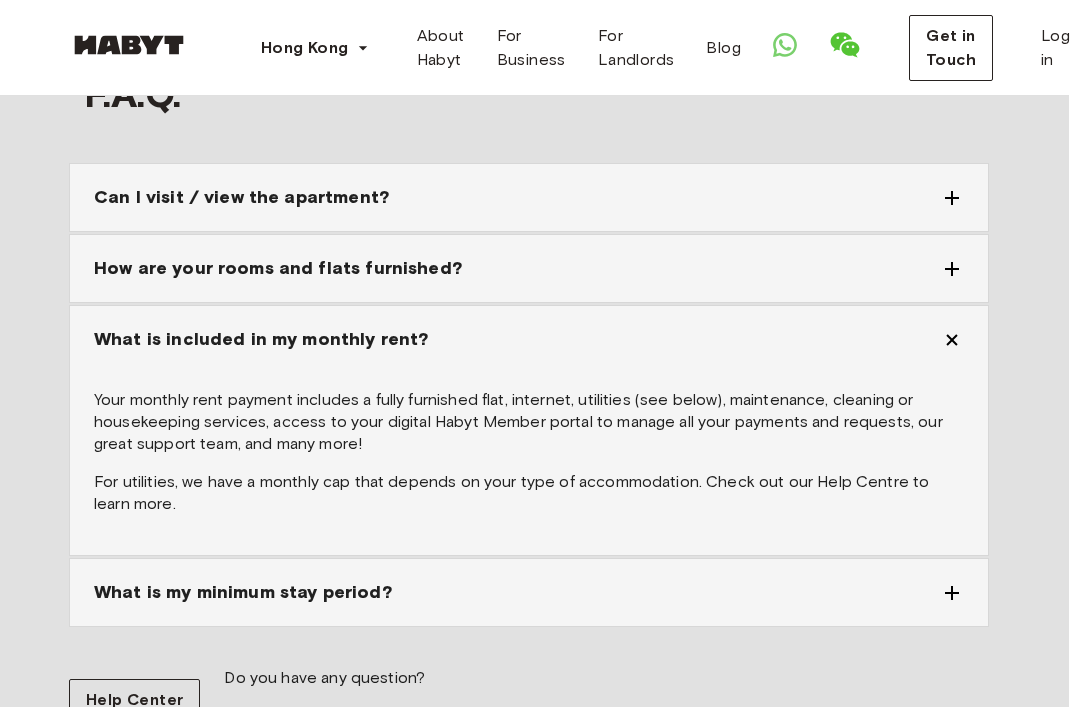 click 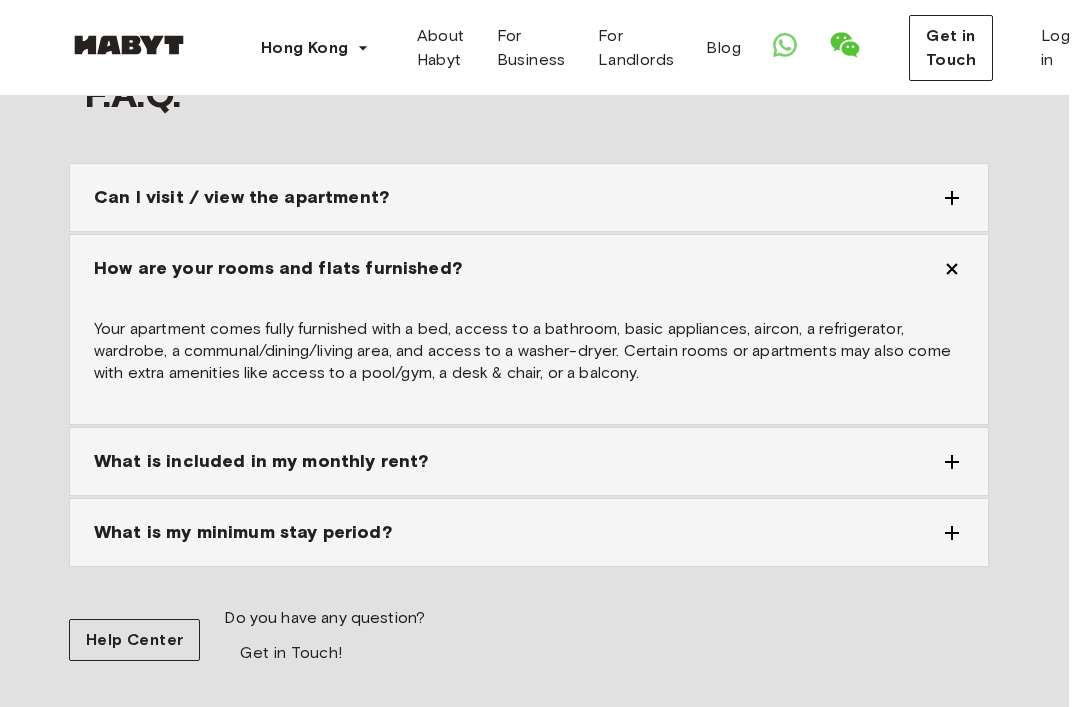 click 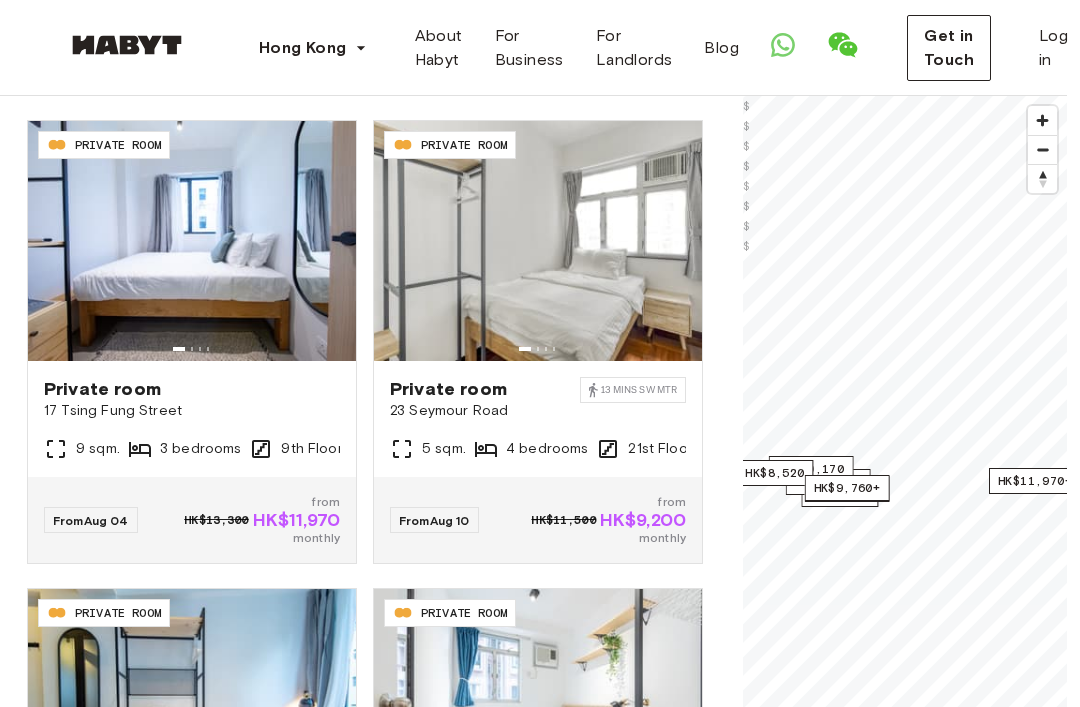 scroll, scrollTop: 0, scrollLeft: 13, axis: horizontal 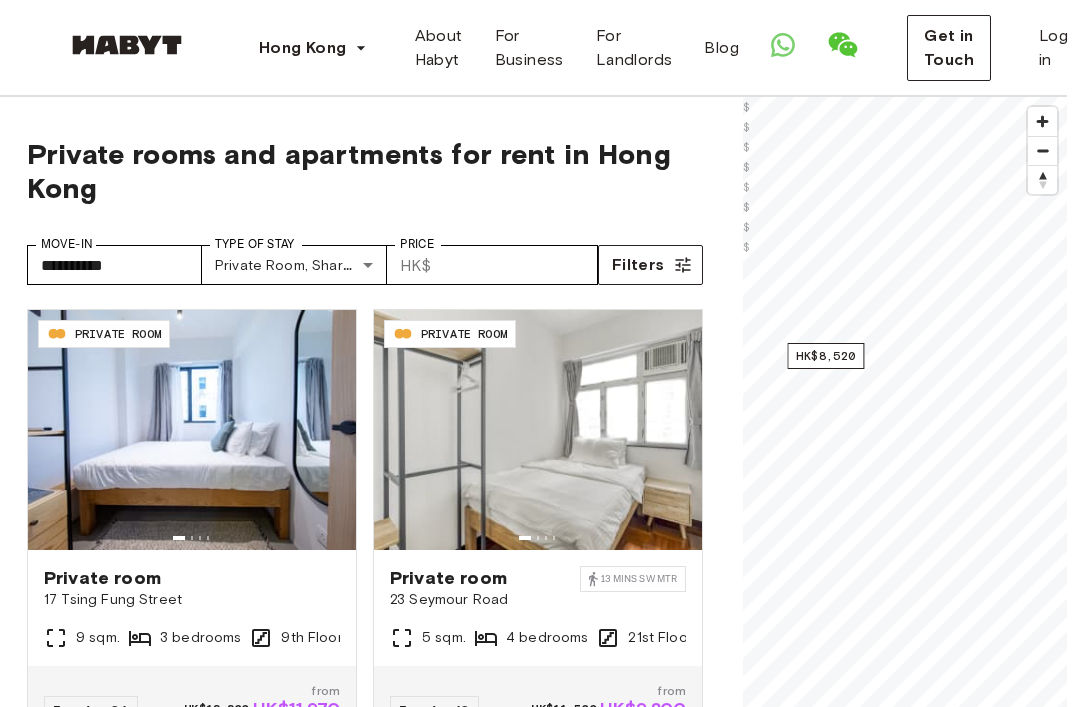 click on "HK$8,520" at bounding box center (825, 356) 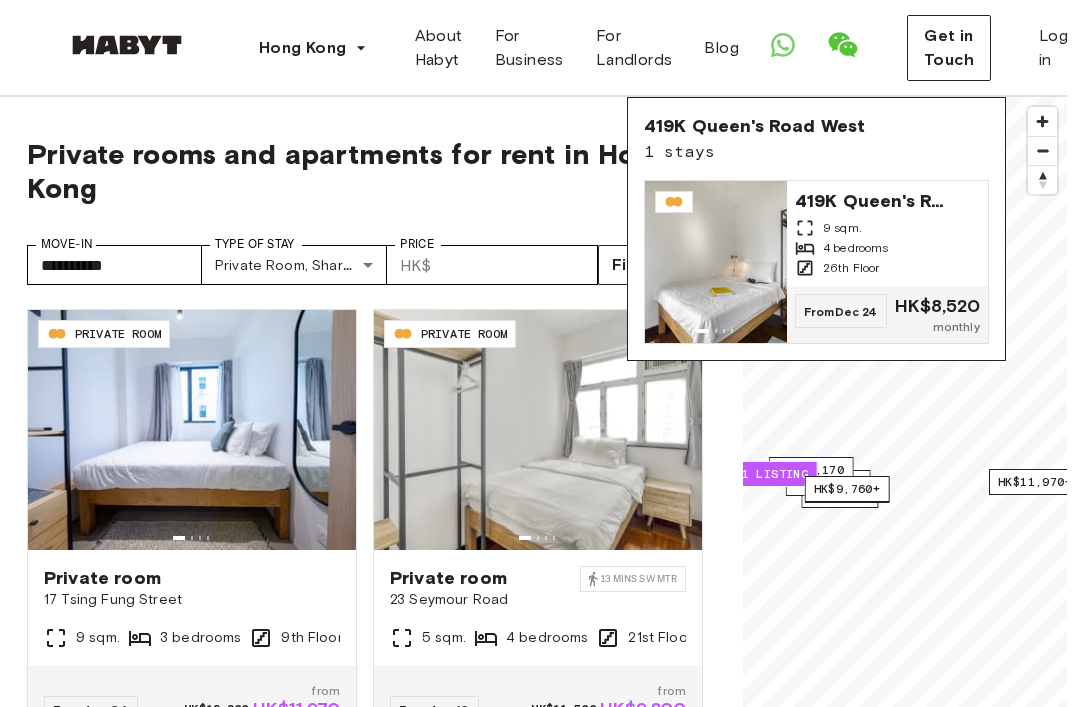 click on "419K Queen's Road West 9 sqm. 4 bedrooms 26th Floor" at bounding box center (887, 233) 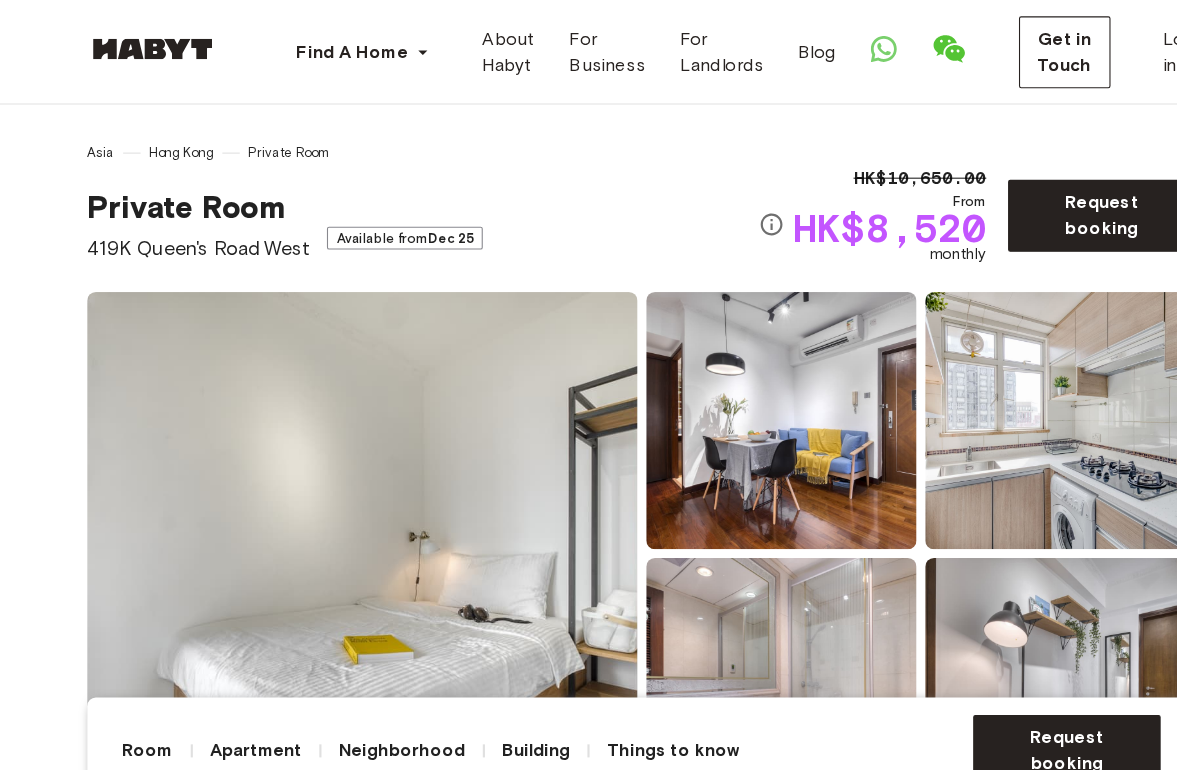 scroll, scrollTop: 9, scrollLeft: 0, axis: vertical 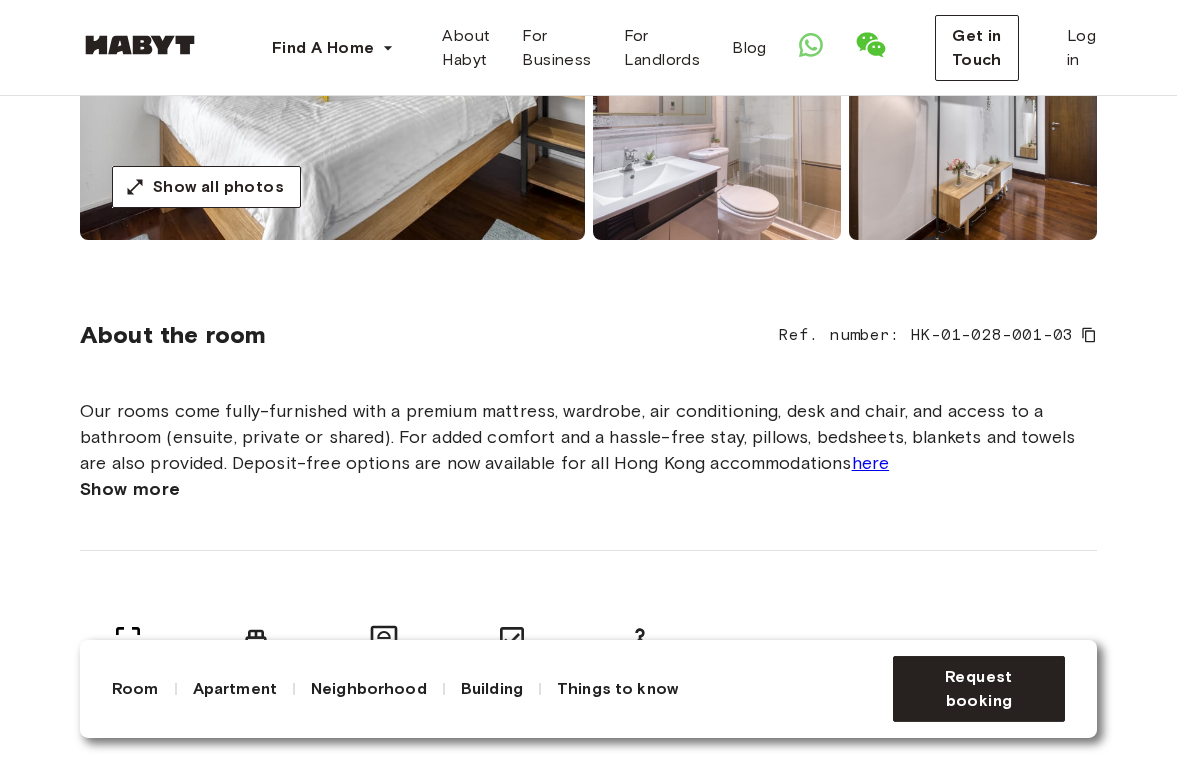 click on "Show more" at bounding box center [130, 489] 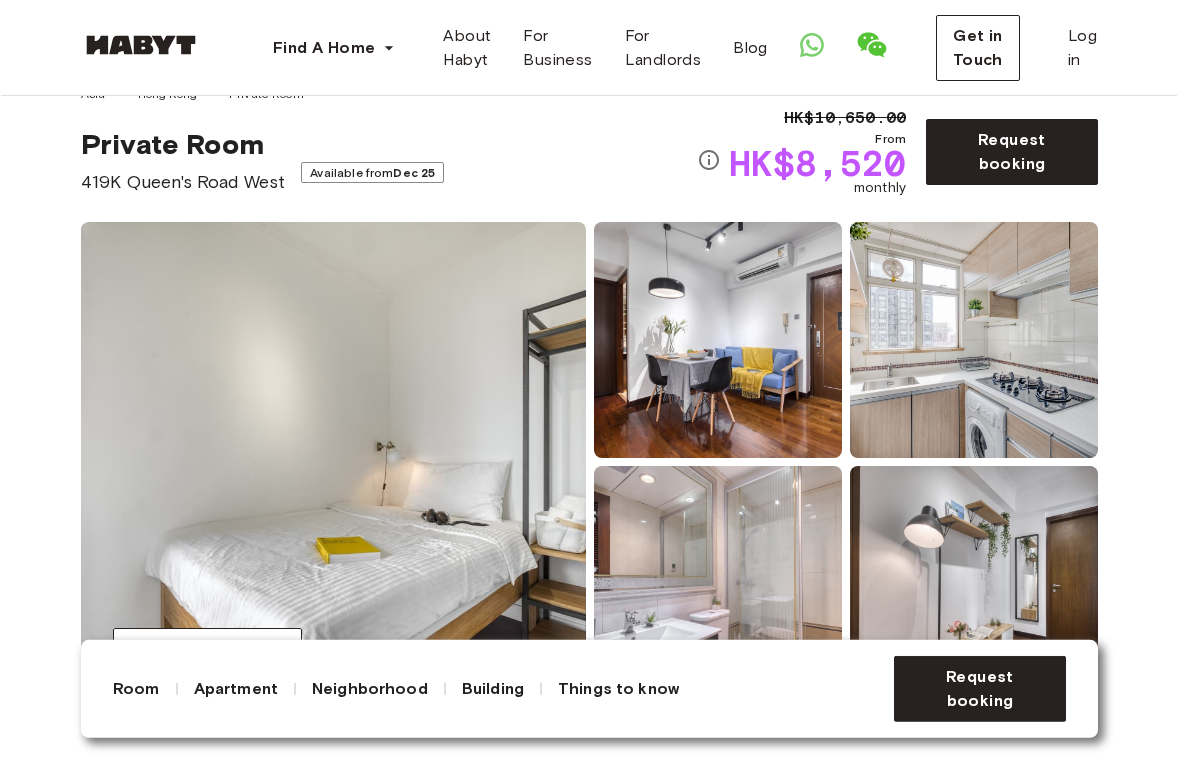 scroll, scrollTop: 0, scrollLeft: 0, axis: both 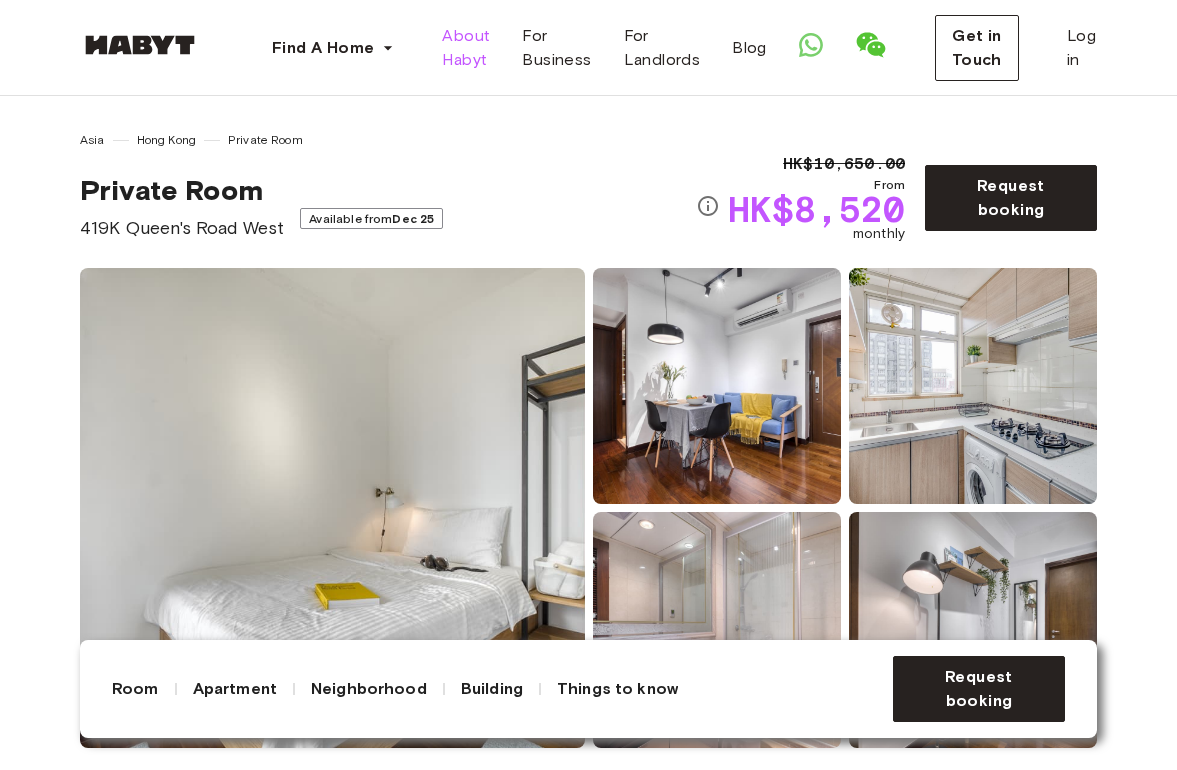 click on "About Habyt" at bounding box center [466, 48] 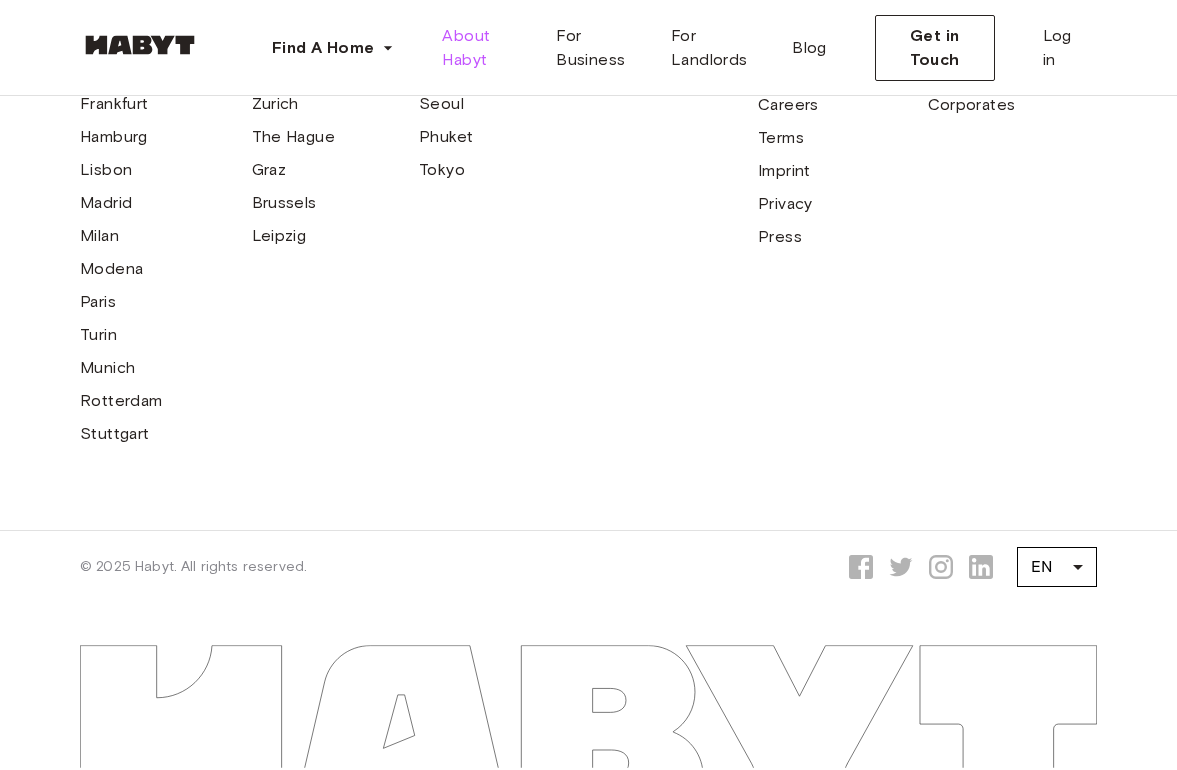 scroll, scrollTop: 6184, scrollLeft: 0, axis: vertical 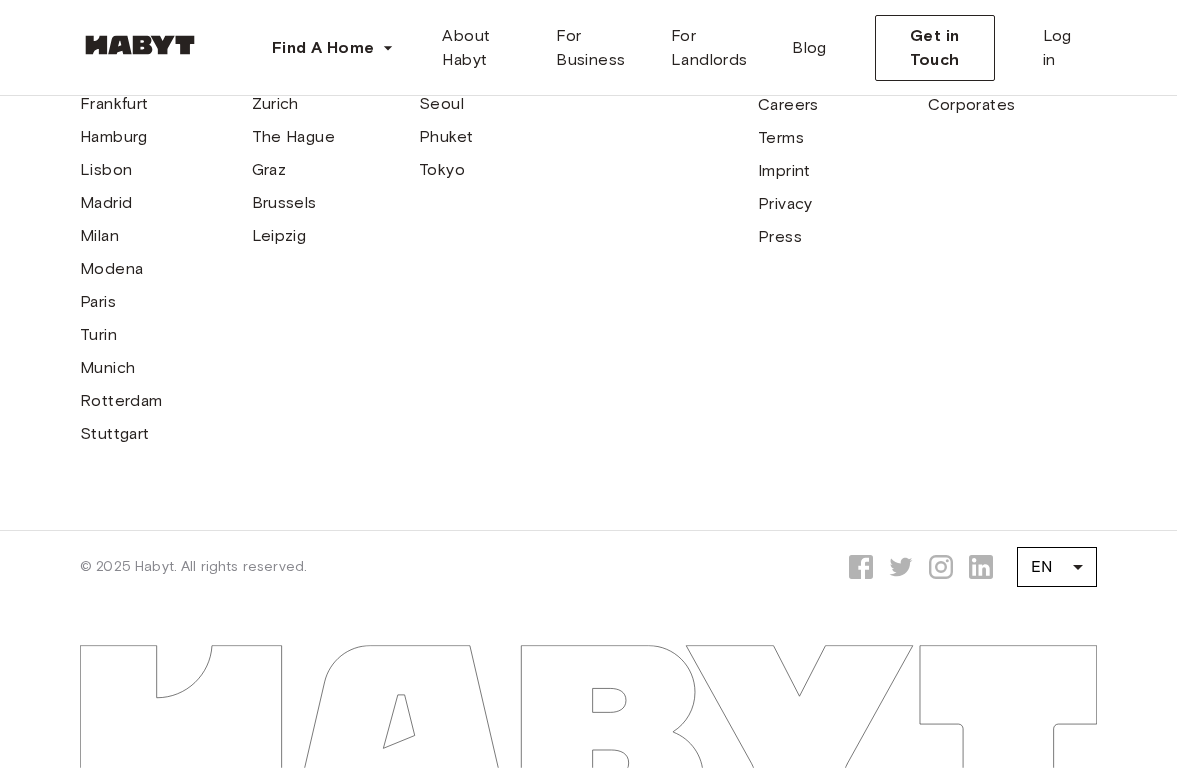 click on "Hong Kong" at bounding box center (461, 38) 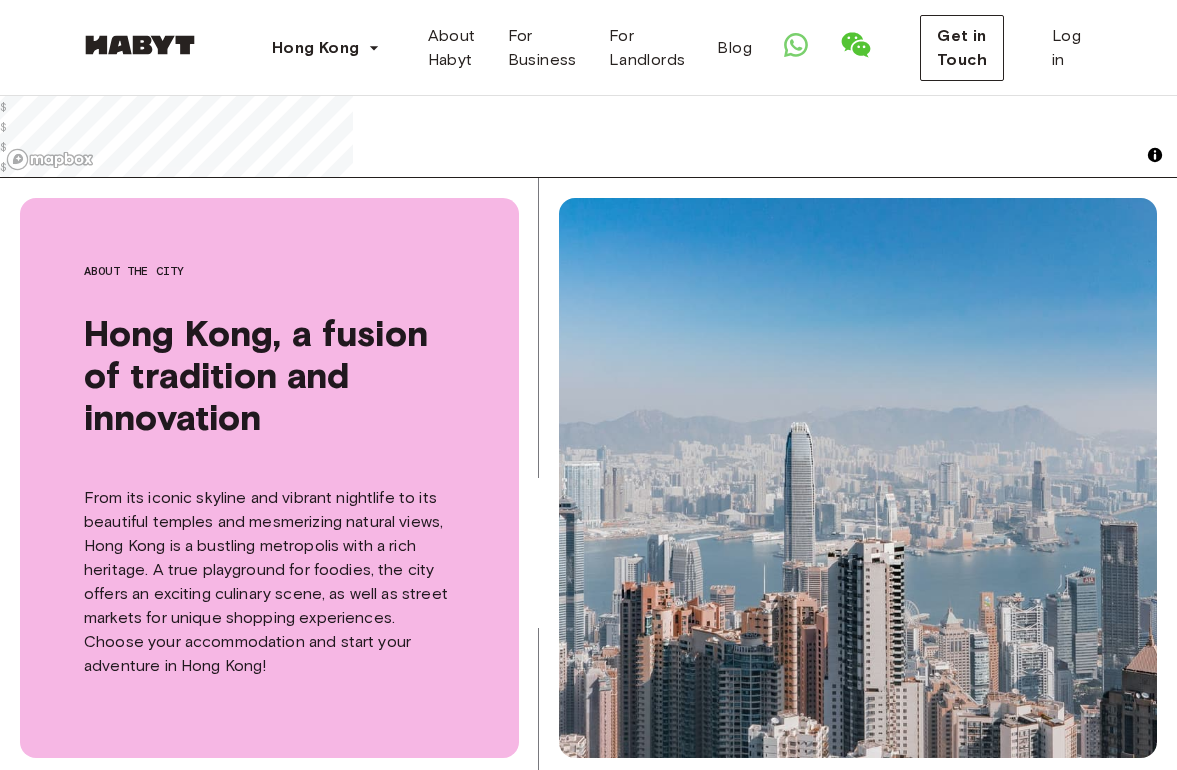 scroll, scrollTop: 0, scrollLeft: 0, axis: both 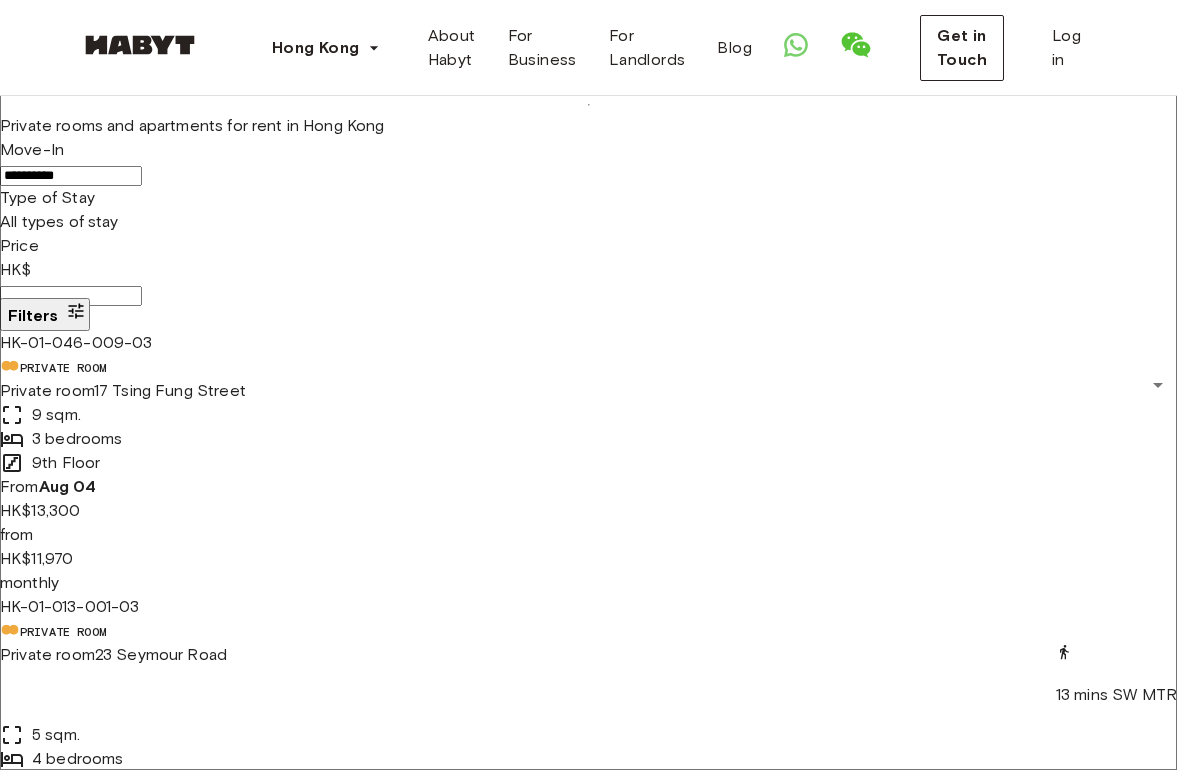 click on "**********" at bounding box center [71, 176] 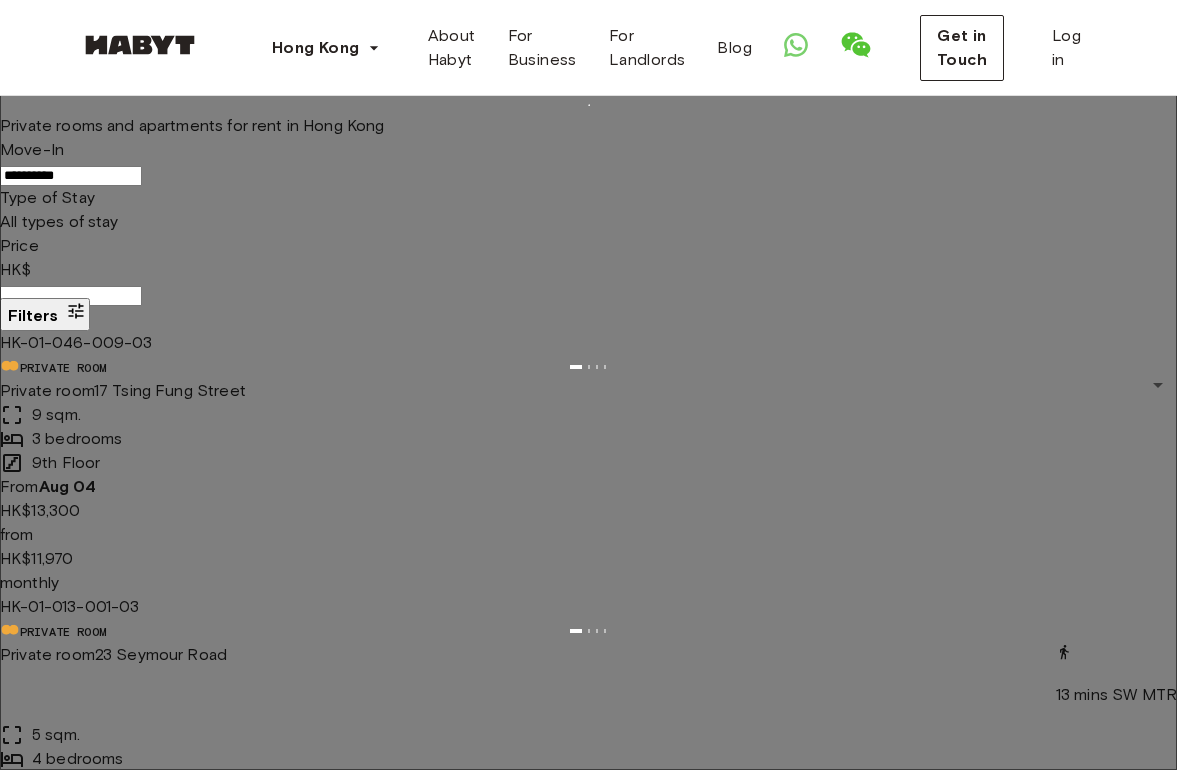 click 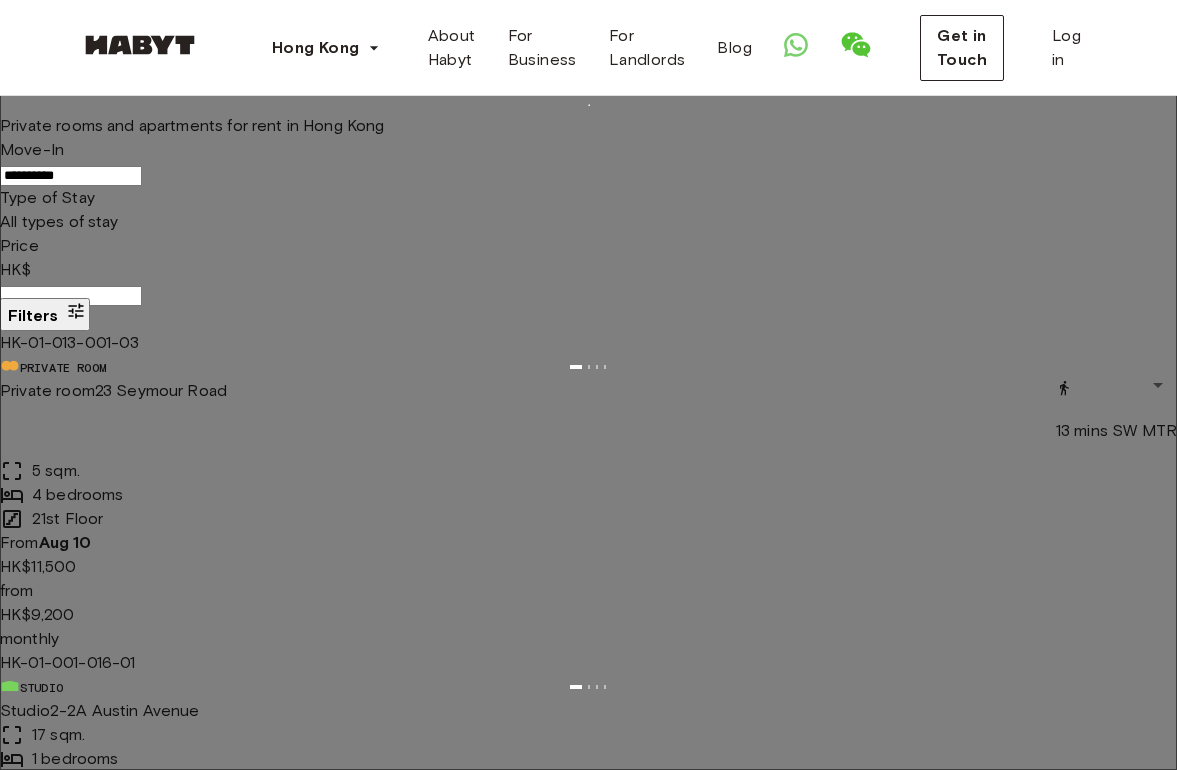 click at bounding box center (100, 10402) 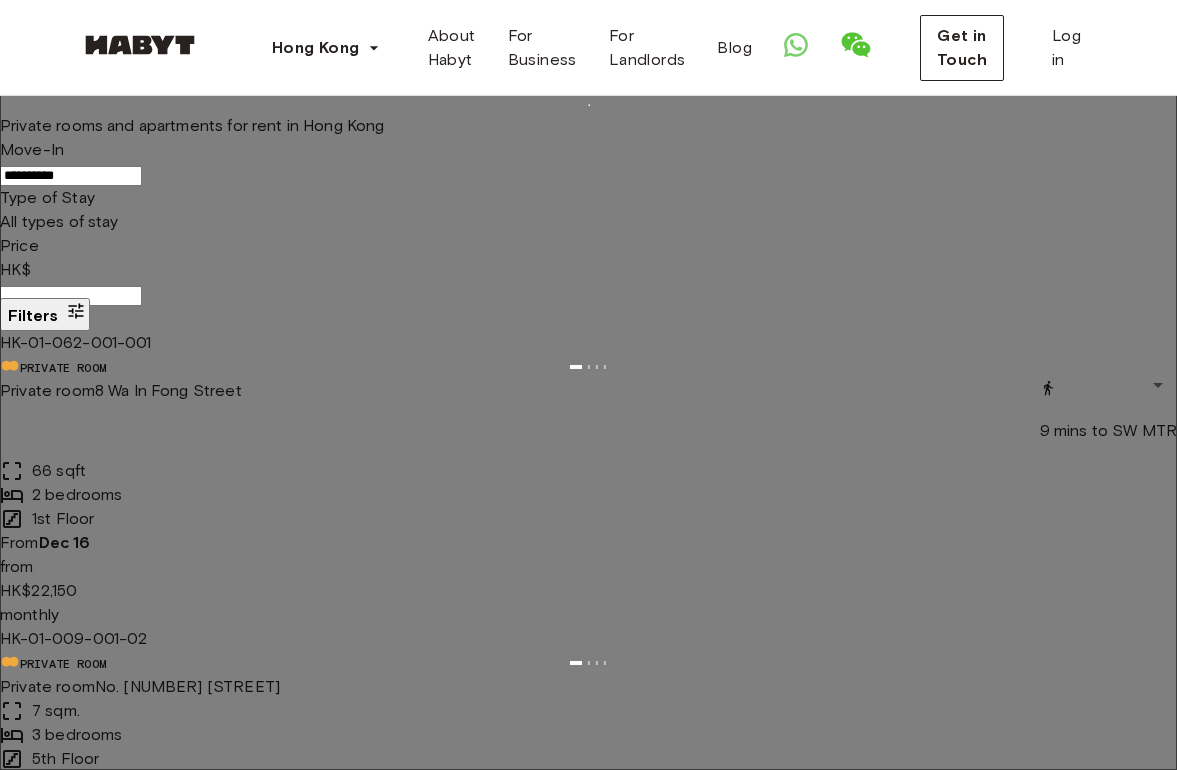 click on "Move-In Fri, Dec 26 December 2025 S M T W T F S 1 2 3 4 5 6 7 8 9 10 11 12 13 14 15 16 17 18 19 20 21 22 23 24 25 26 27 28 29 30 31 Today" at bounding box center [588, 8572] 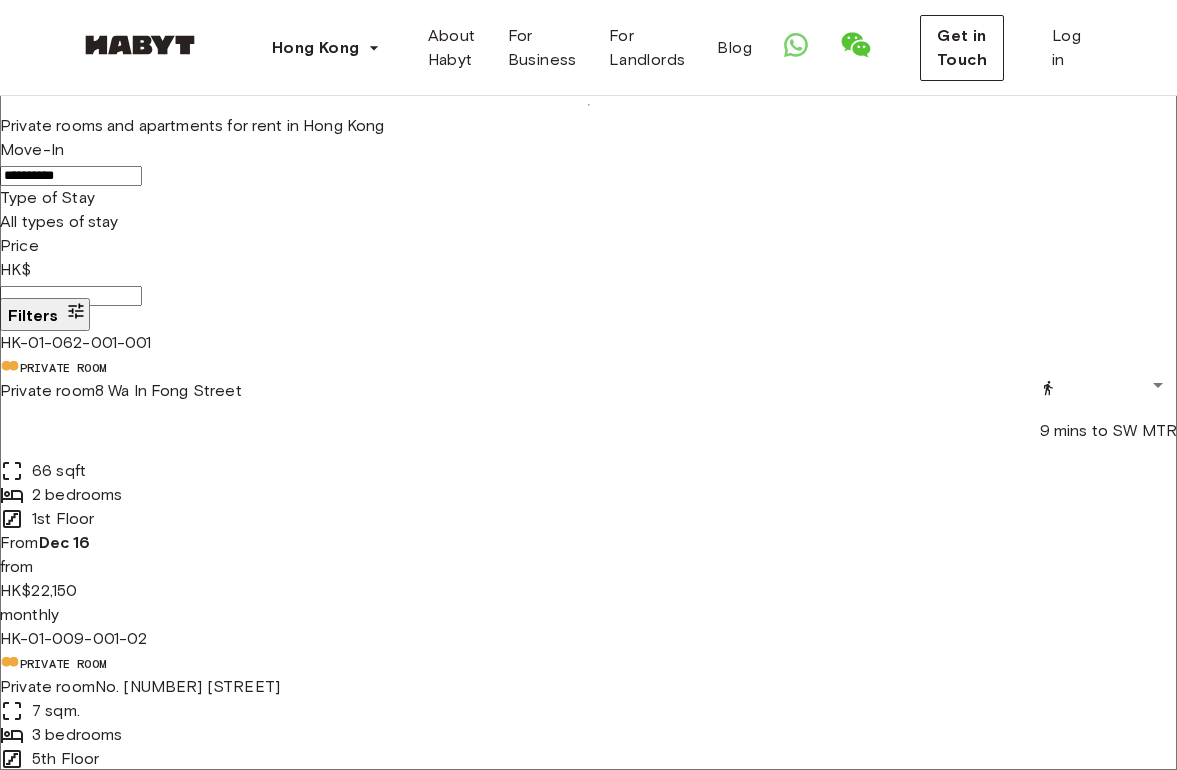 scroll, scrollTop: 116, scrollLeft: 0, axis: vertical 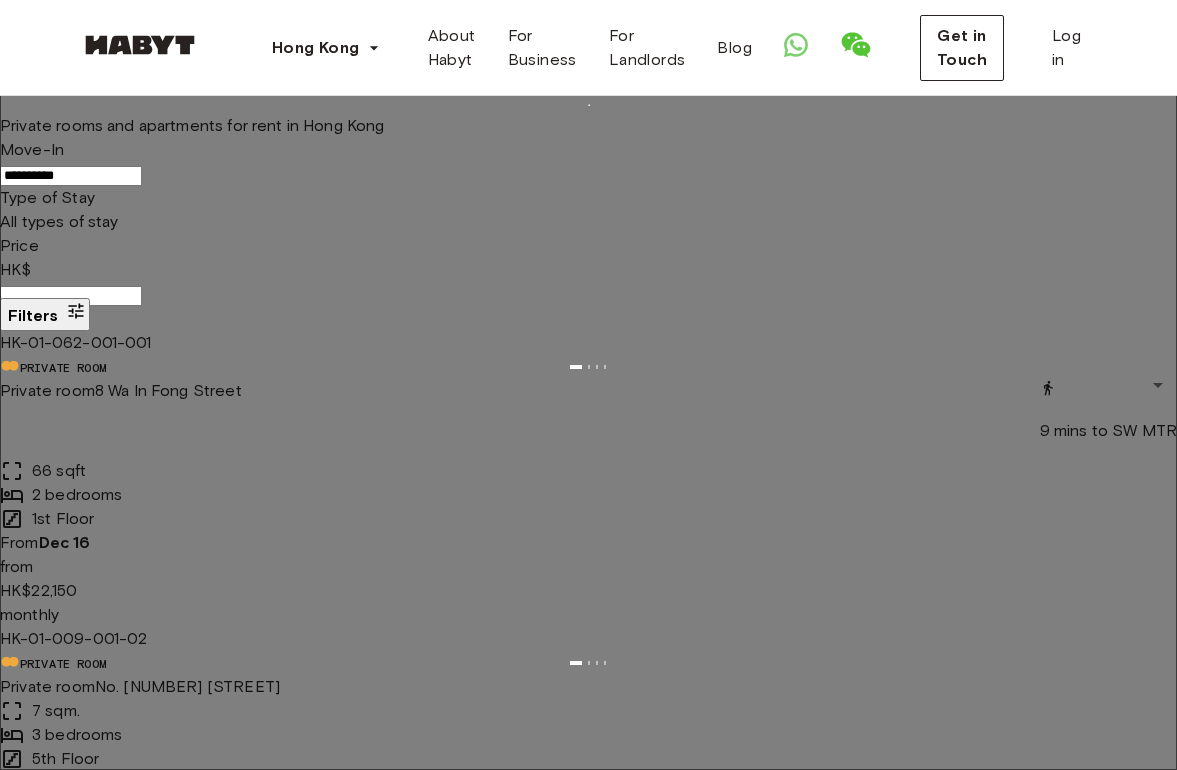 click 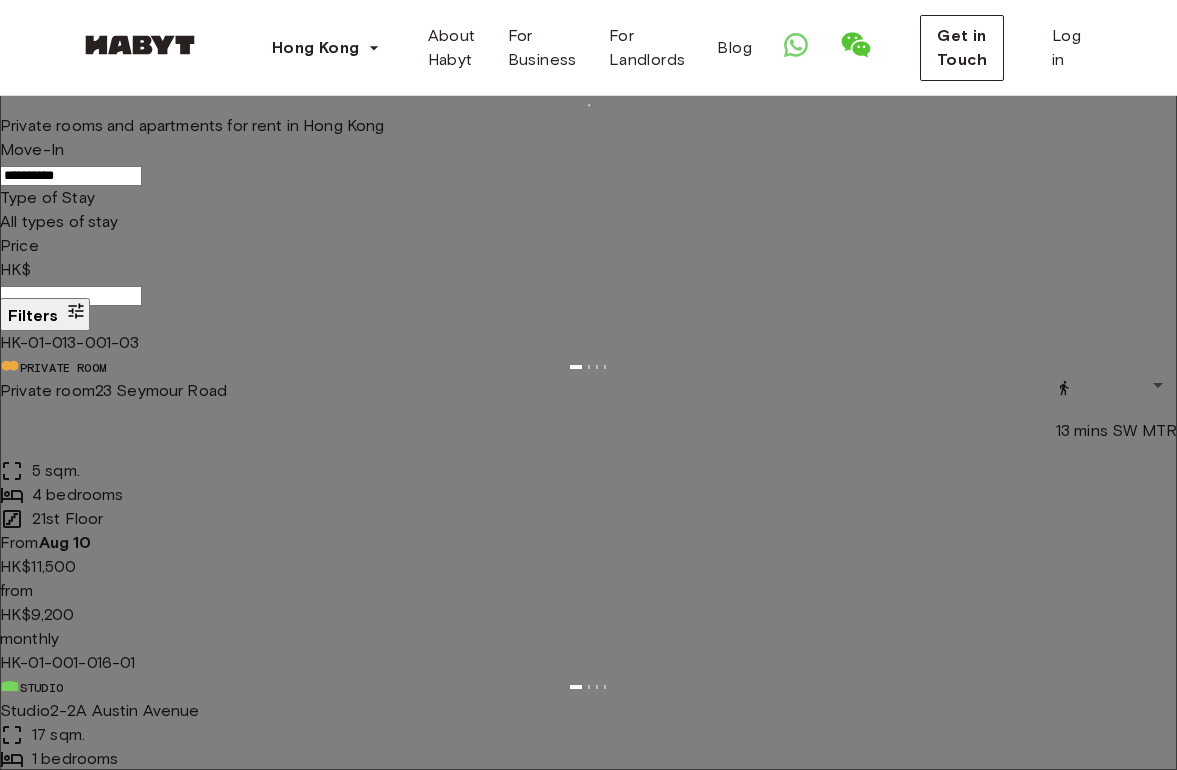 click on "Move-In Mon, Aug 25 August 2025 S M T W T F S 1 2 3 4 5 6 7 8 9 10 11 12 13 14 15 16 17 18 19 20 21 22 23 24 25 26 27 28 29 30 31 Today" at bounding box center (588, 10470) 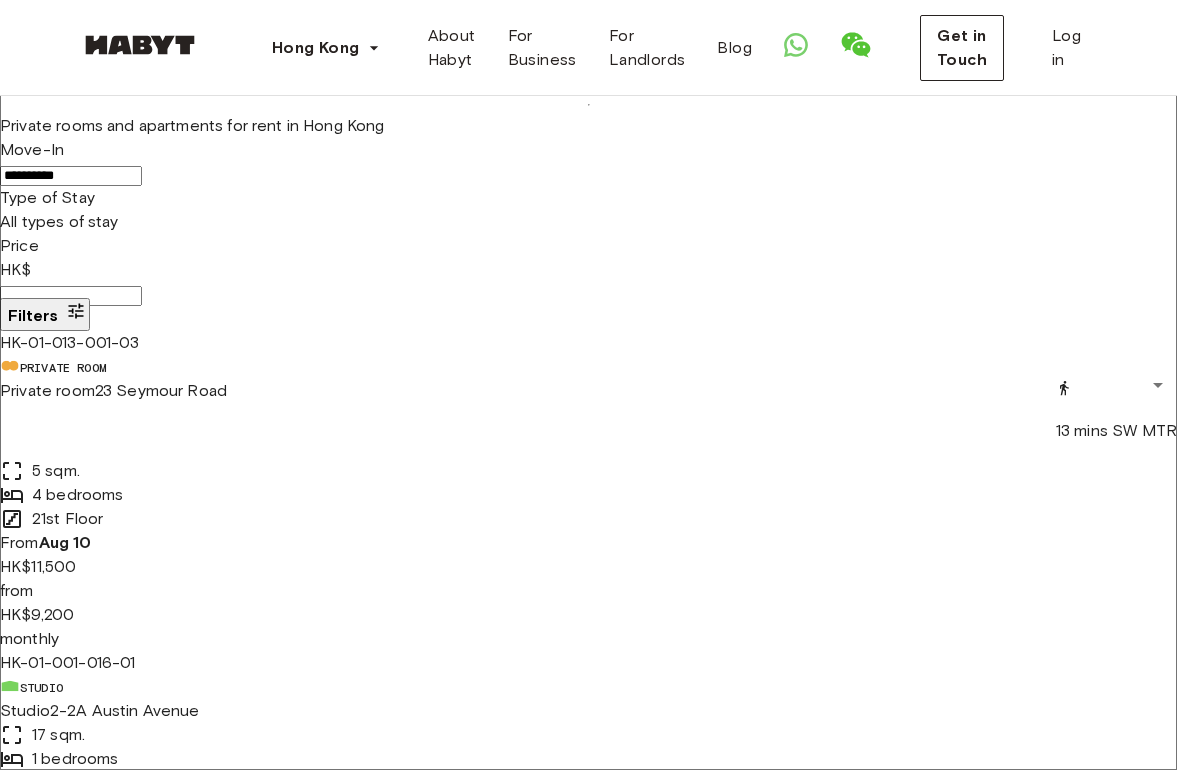 click on "**********" at bounding box center [71, 176] 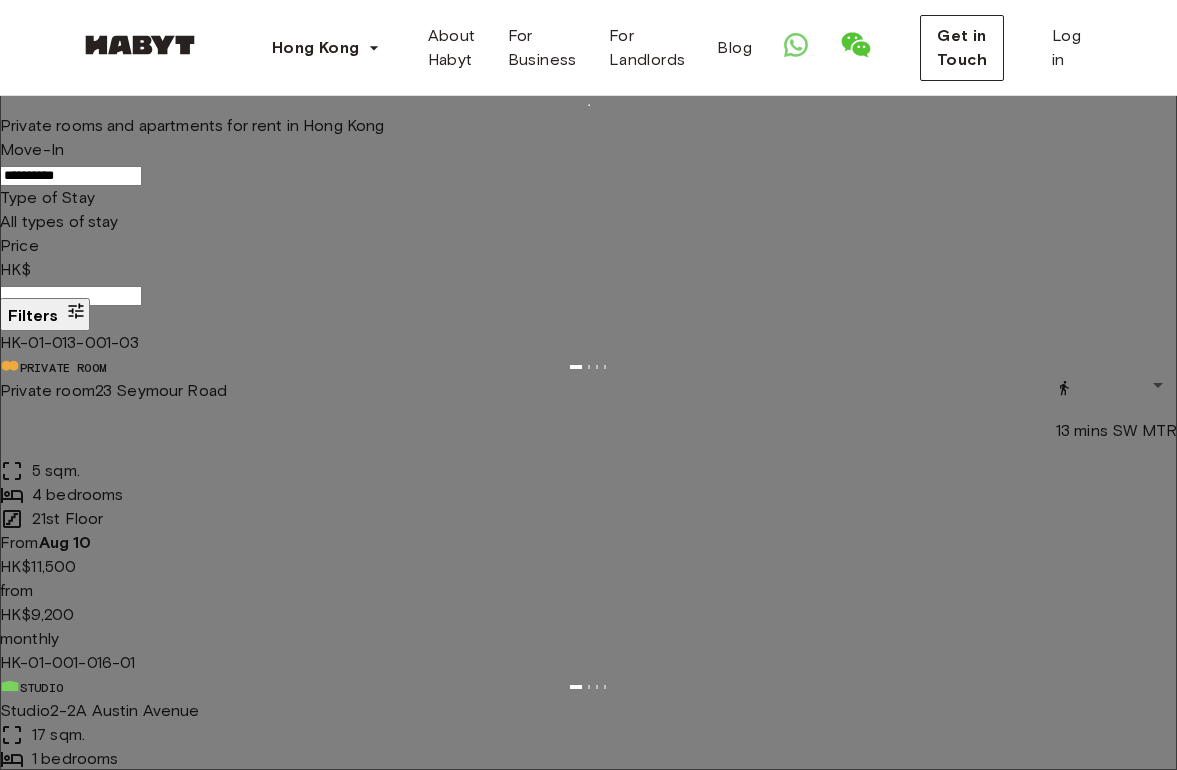 click on "22" at bounding box center [260, 10528] 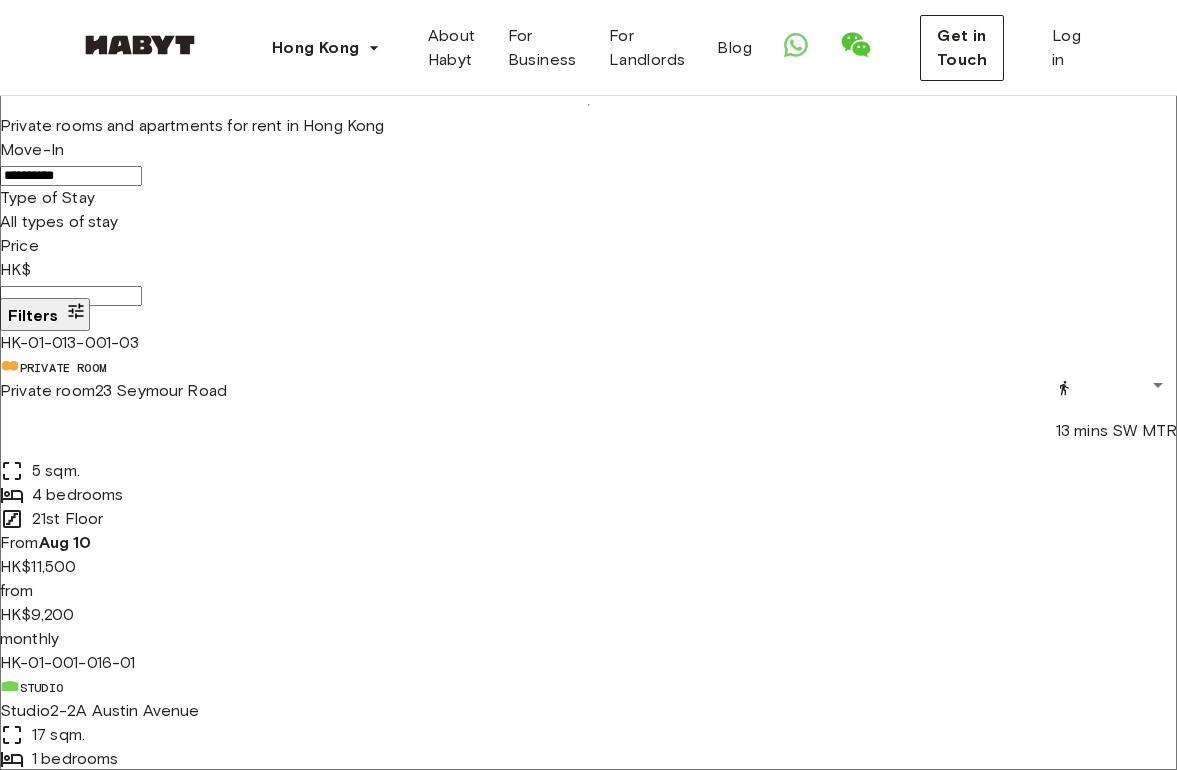scroll, scrollTop: 3334, scrollLeft: 0, axis: vertical 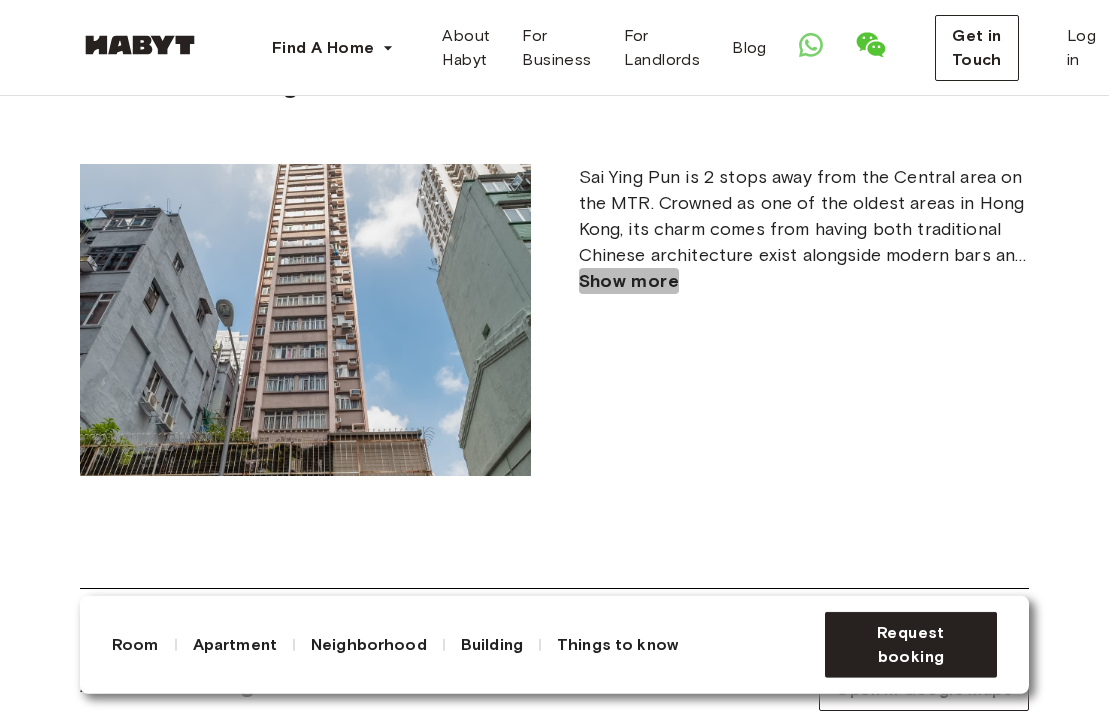 click on "Show more" at bounding box center [629, 281] 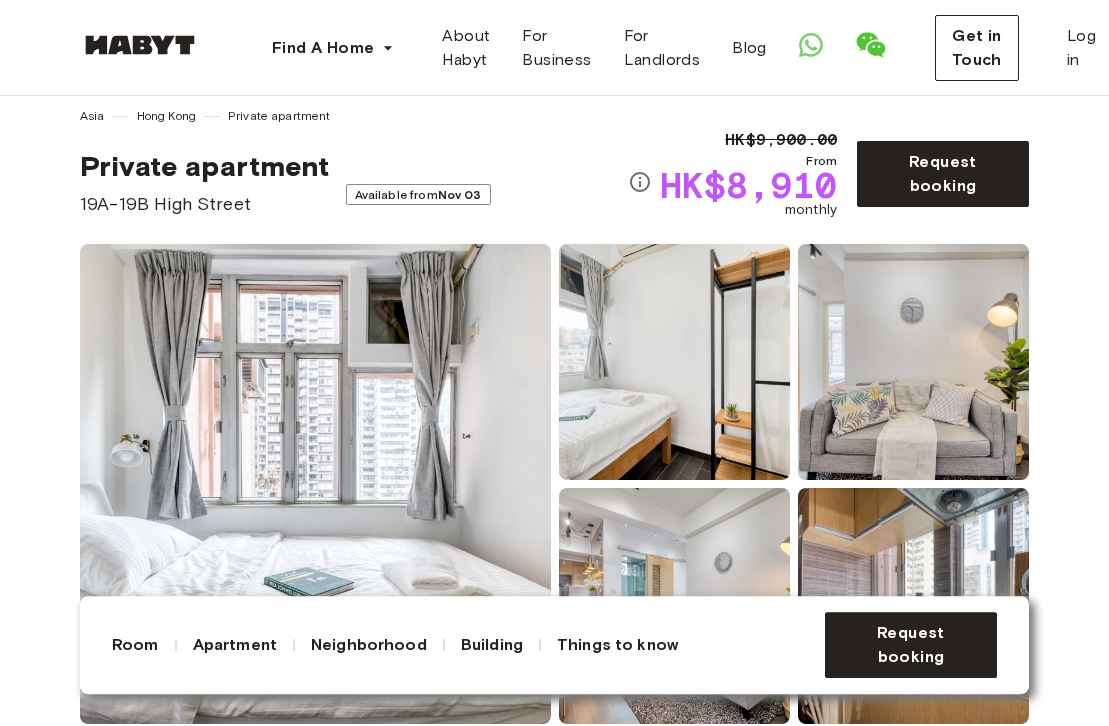scroll, scrollTop: 0, scrollLeft: 0, axis: both 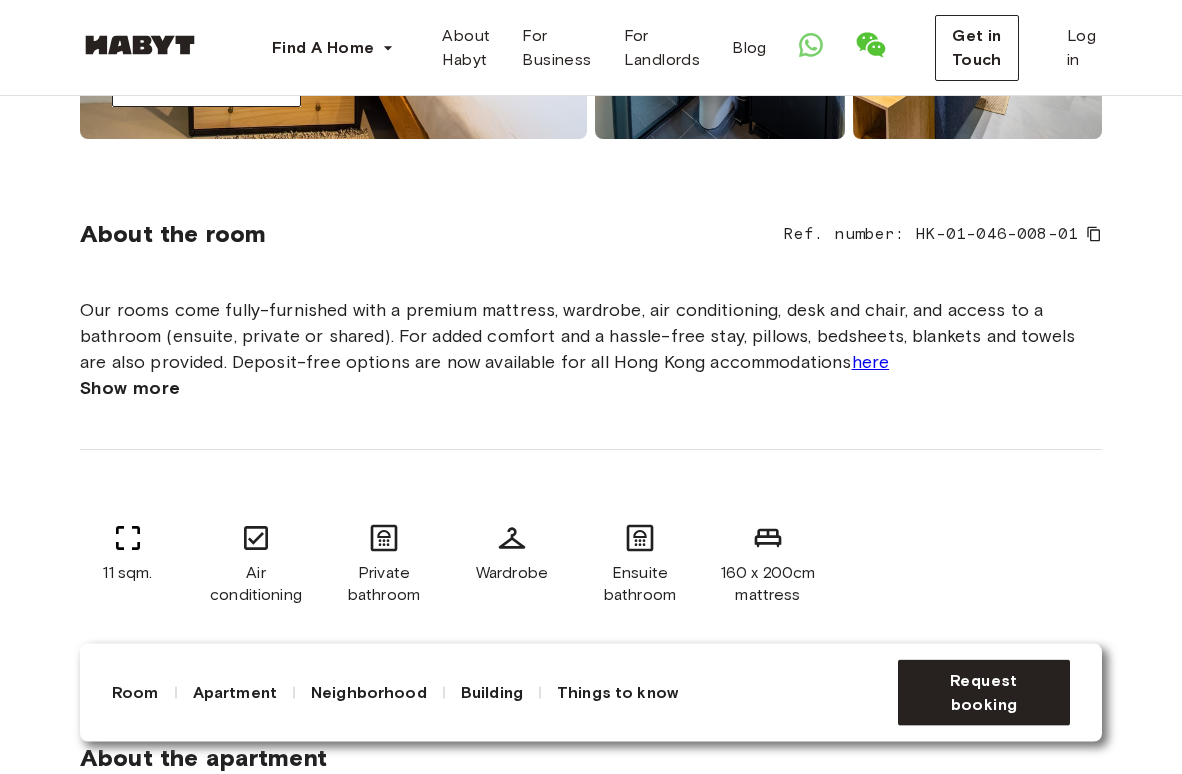 click on "Show more" at bounding box center (130, 388) 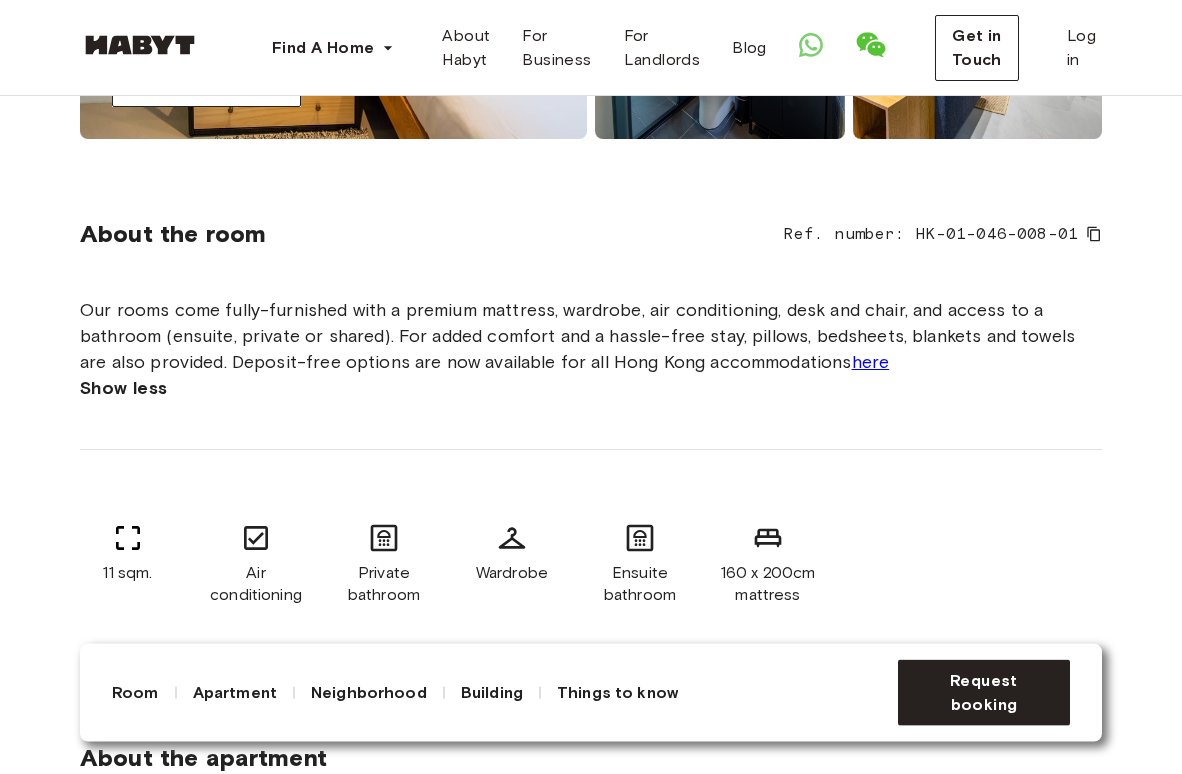 scroll, scrollTop: 610, scrollLeft: 0, axis: vertical 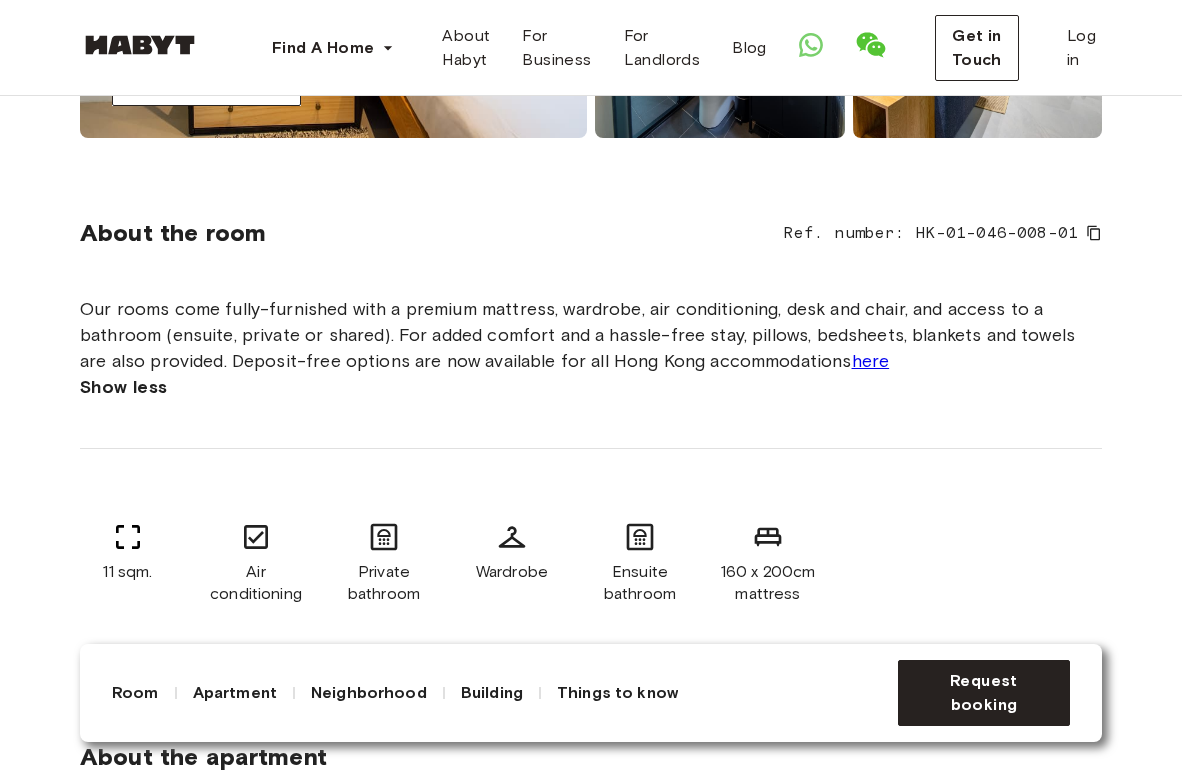 click on "here" at bounding box center [871, 361] 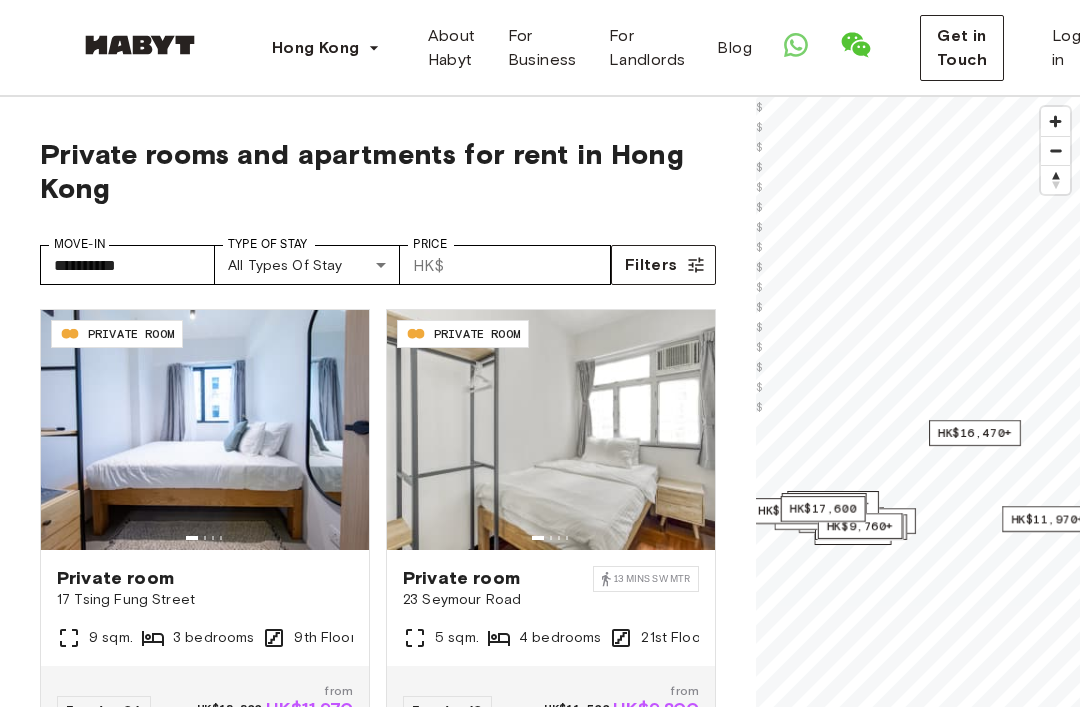 scroll, scrollTop: 0, scrollLeft: 0, axis: both 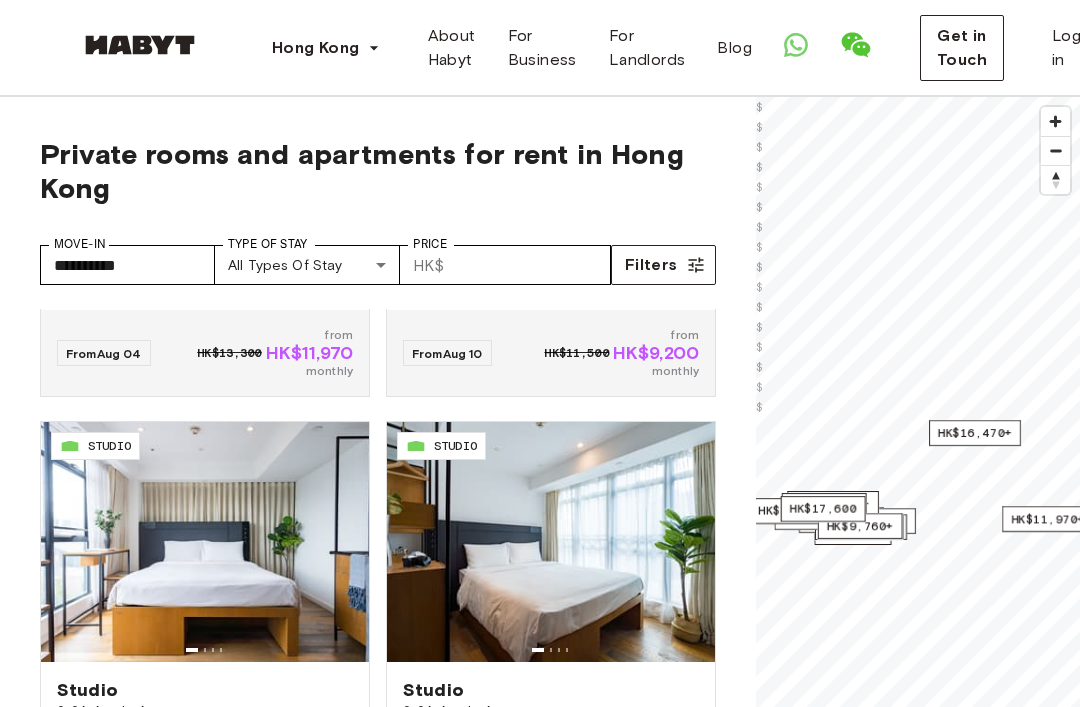 click on "HK-01-046-009-03 PRIVATE ROOM Private room 17 Tsing Fung Street 9 sqm. 3 bedrooms 9th Floor From  [MONTH] 04 HK$13,300 from HK$11,970 monthly HK-01-013-001-03 PRIVATE ROOM Private room 23 Seymour Road 13 mins SW MTR 5 sqm. 4 bedrooms 21st Floor From  [MONTH] 10 HK$11,500 from HK$9,200 monthly HK-01-001-016-01 STUDIO Studio 2-2A Austin Avenue 17 sqm. 1 bedrooms 10th Floor From  [MONTH] 30 HK$18,300 from HK$16,470 monthly HK-01-001-019-01 STUDIO Studio 2-2A Austin Avenue 17 sqm. 1 bedrooms 11th Floor From  [MONTH] 30 HK$18,300 from HK$16,470 monthly HK-01-046-008-01 PRIVATE ROOM Private room 11 sqm." at bounding box center [540, 2454] 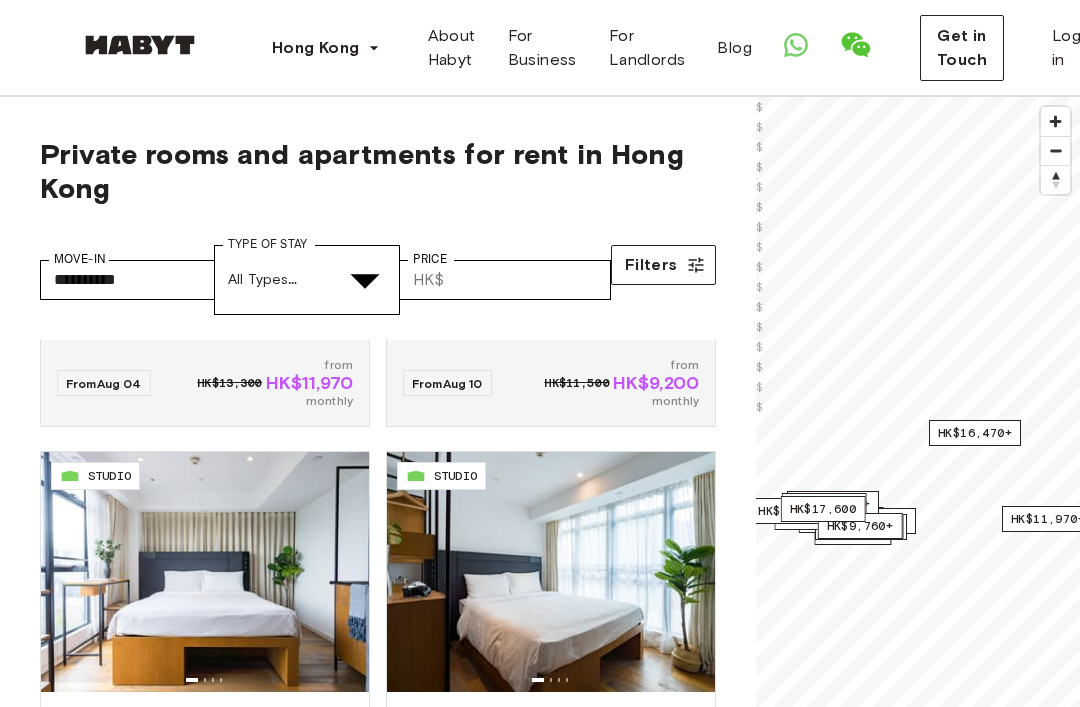 click on "Private apartment" at bounding box center [560, 5226] 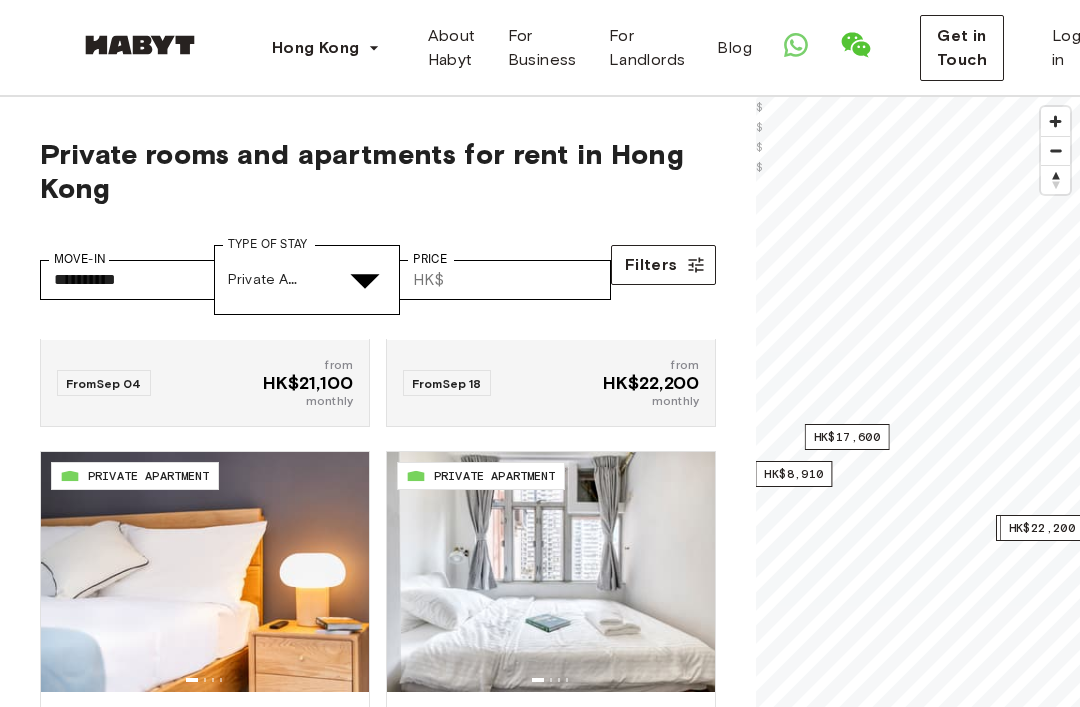 click at bounding box center (540, 4953) 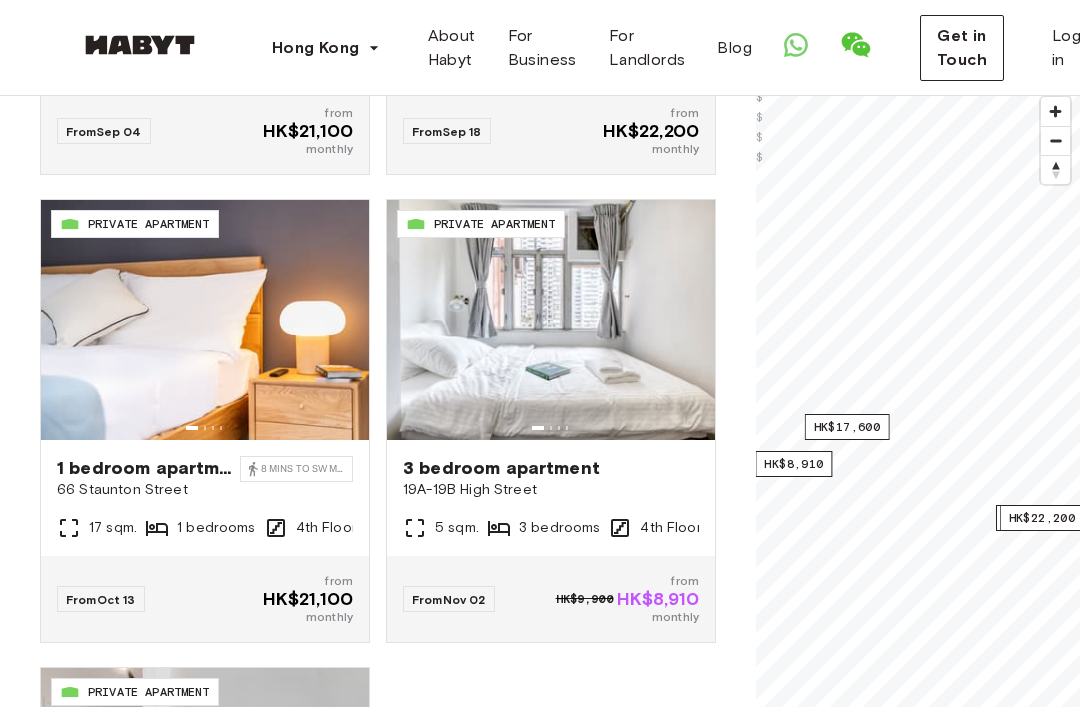 scroll, scrollTop: 244, scrollLeft: 0, axis: vertical 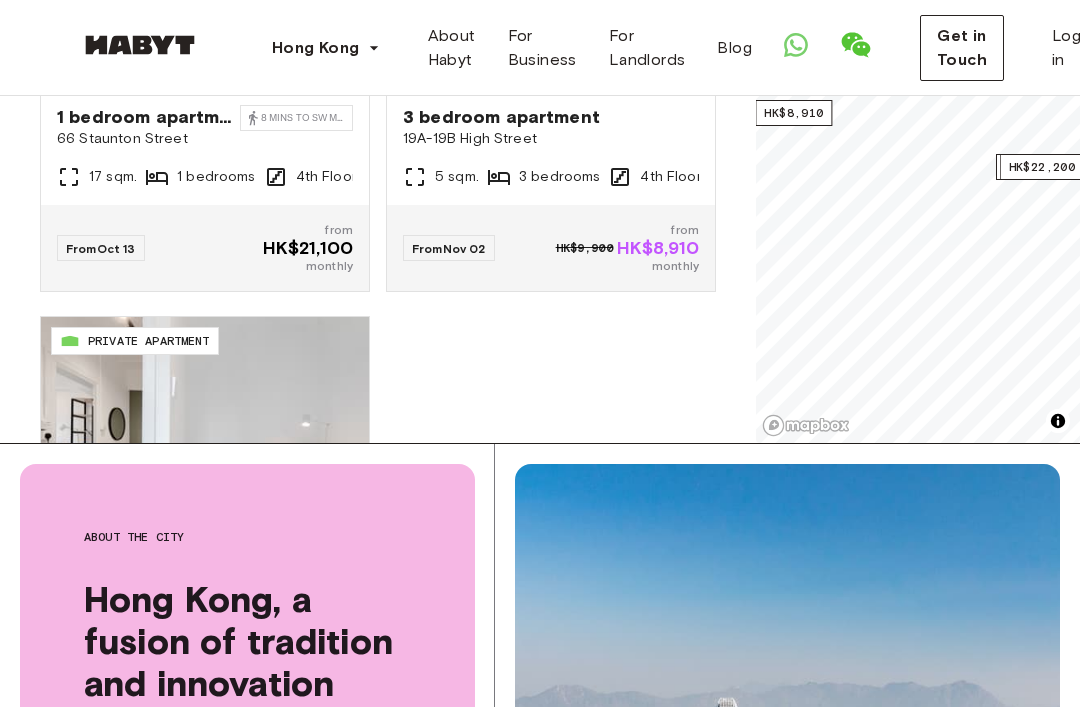 click on "HK-01-055-003-001 PRIVATE APARTMENT 1 bedroom apartment 66 Staunton Street 8 mins to SW MTR 96 sqft 1 bedrooms 3rd Floor From  Sep 04 from HK$21,100 monthly HK-01-056-002-001 PRIVATE APARTMENT 1 bedroom apartment 64 Staunton Street 8 mins to SW MTR 20 sqft 1 bedrooms 2nd Floor From  Sep 18 from HK$22,200 monthly HK-01-055-004-001 PRIVATE APARTMENT 1 bedroom apartment 66 Staunton Street 8 mins to SW MTR 17 sqm. 1 bedrooms 4th Floor From  Oct 13 from HK$21,100 monthly HK-01-002-001-01 PRIVATE APARTMENT 3 bedroom apartment 19A-19B High Street 5 sqm. 3 bedrooms 4th Floor From  Nov 02 HK$9,900 from HK$8,910 monthly HK-01-037-001-01 PRIVATE APARTMENT 2 bedroom apartment 248 Queen's Road West 3 mins to SYP MTR 5 sqm. 2 bedrooms 2nd Floor From  Jan 02 HK$22,000 from HK$17,600 monthly" at bounding box center (370, 59) 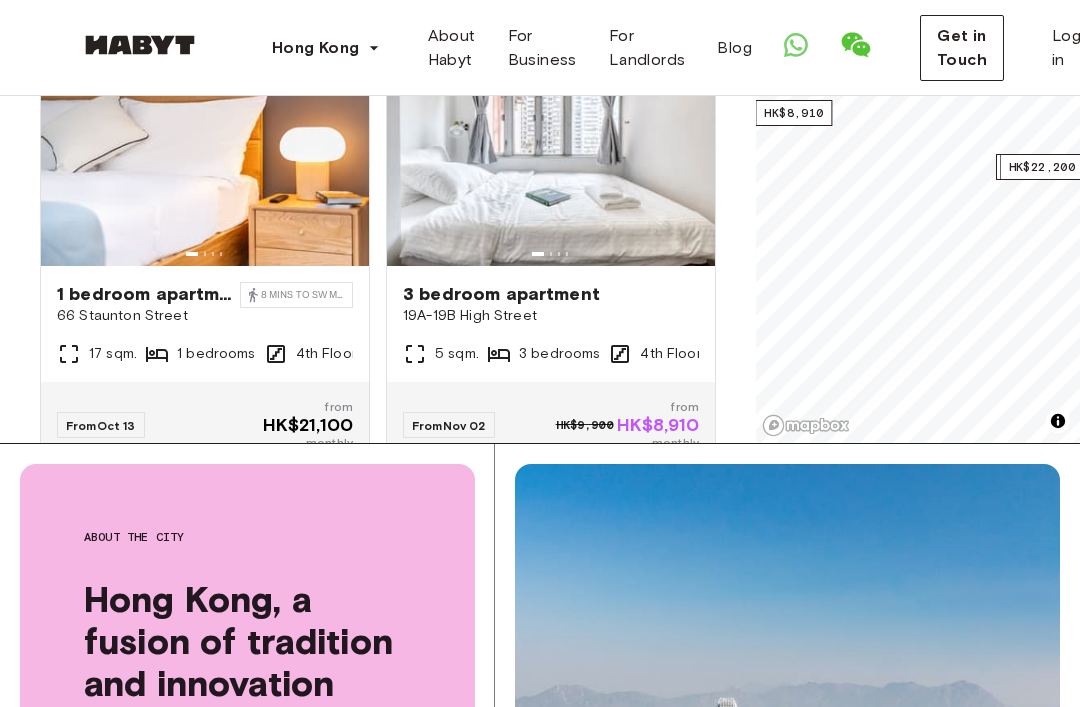 scroll, scrollTop: 182, scrollLeft: 0, axis: vertical 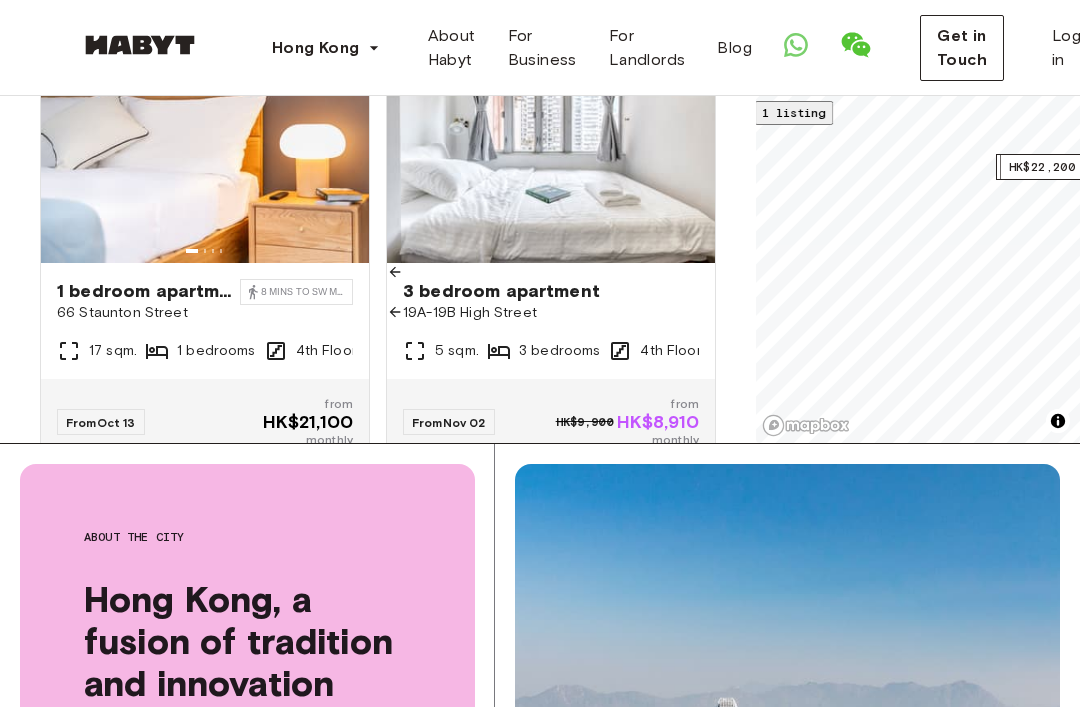 click on "19A-19B High Street" at bounding box center (551, 313) 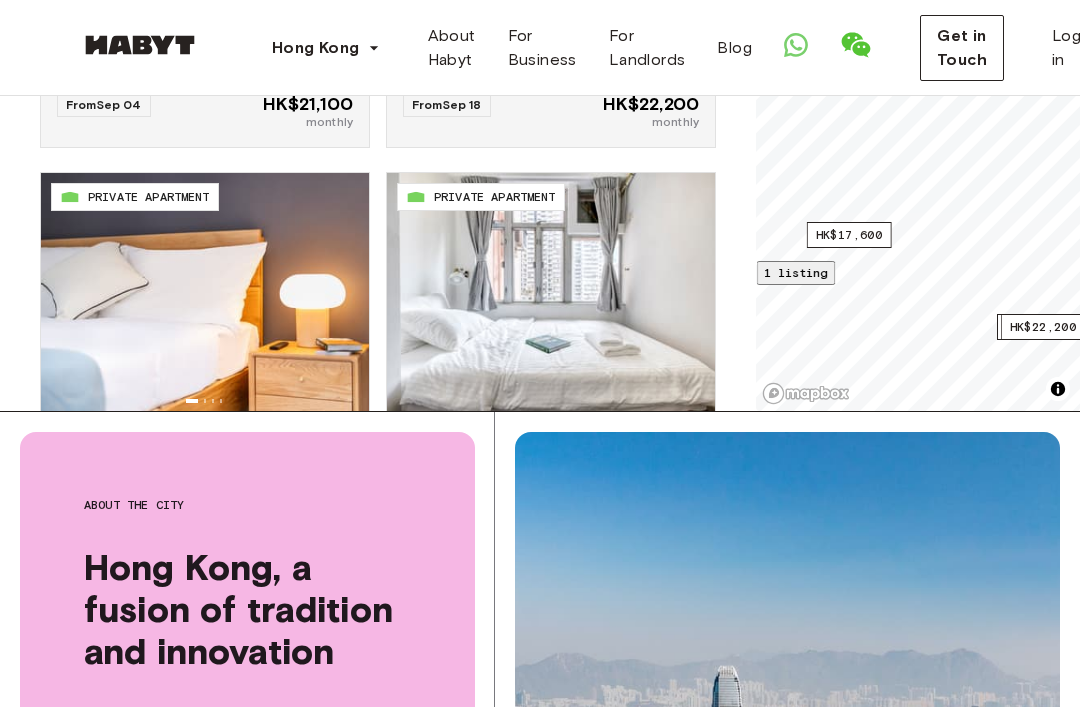 scroll, scrollTop: 0, scrollLeft: 0, axis: both 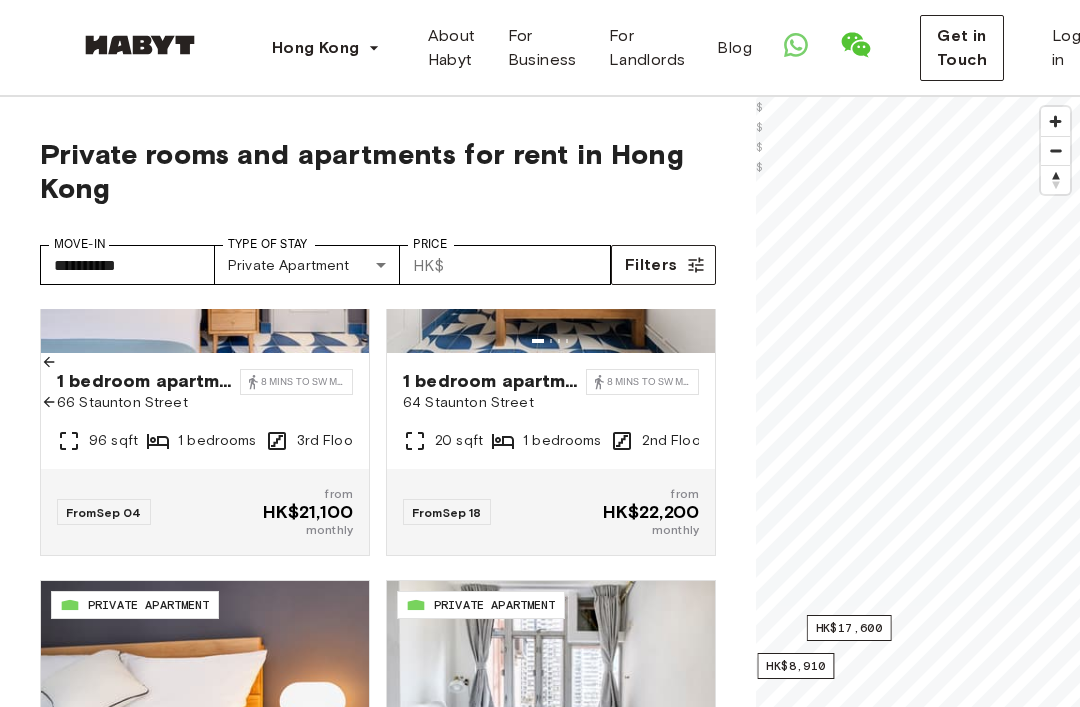 click on "1 bedroom apartment 66 Staunton Street 8 mins to SW MTR 96 sqft 1 bedrooms 3rd Floor" at bounding box center [205, 411] 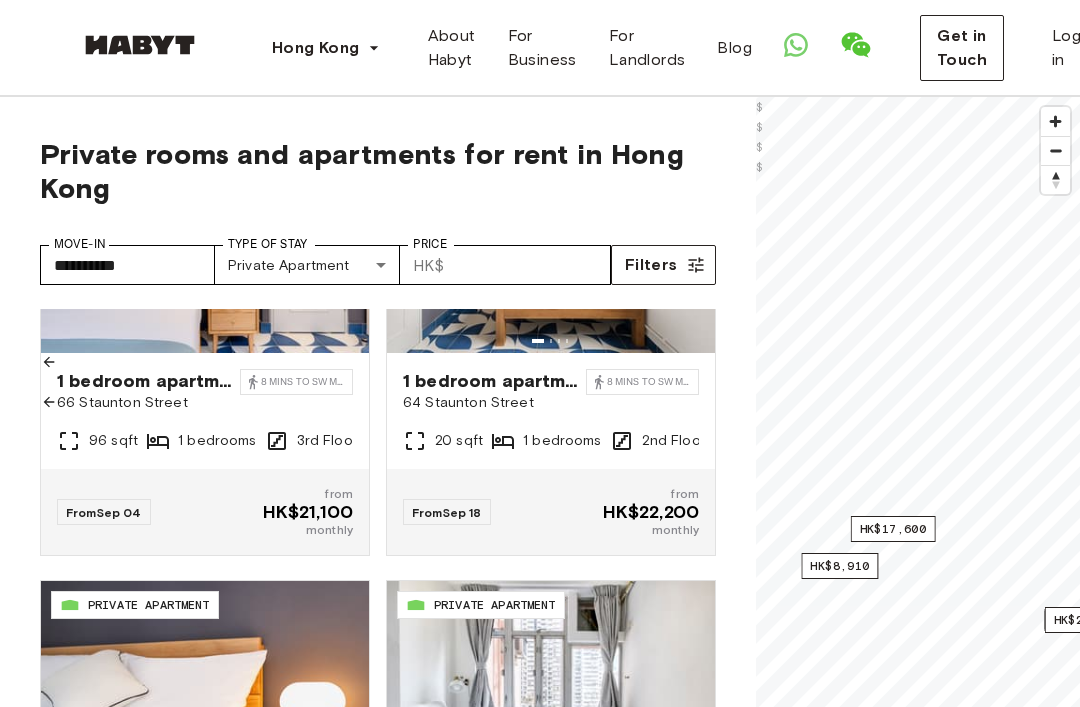 click on "1 bedroom apartment 66 Staunton Street 8 mins to SW MTR 96 sqft 1 bedrooms 3rd Floor" at bounding box center (205, 411) 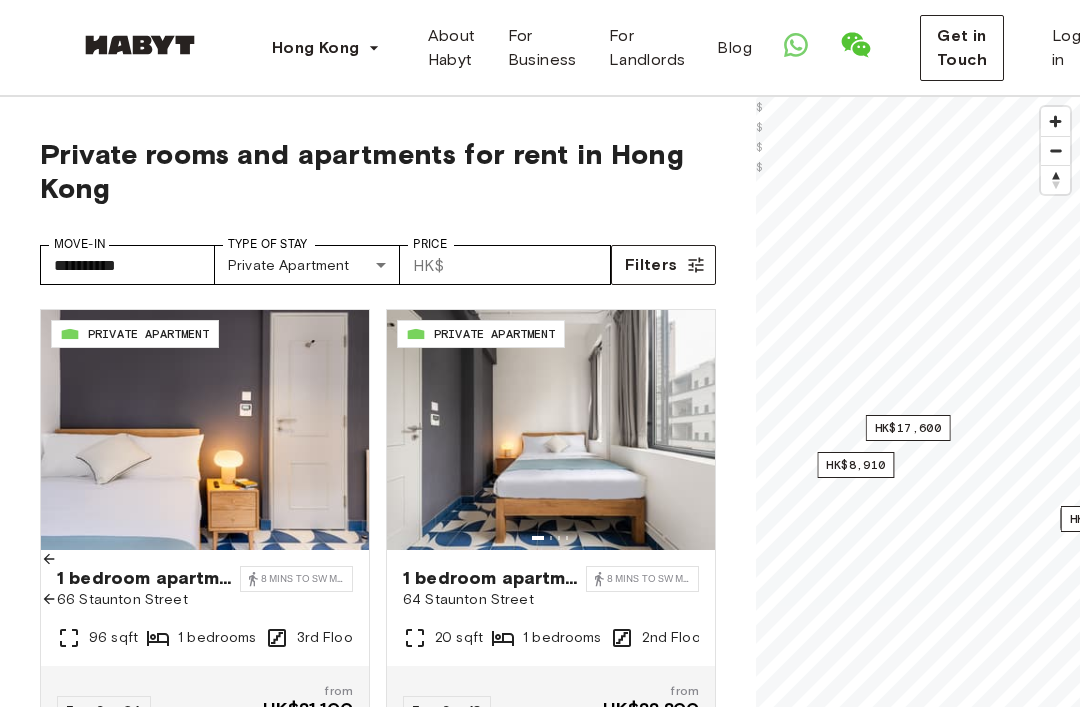 scroll, scrollTop: 0, scrollLeft: 0, axis: both 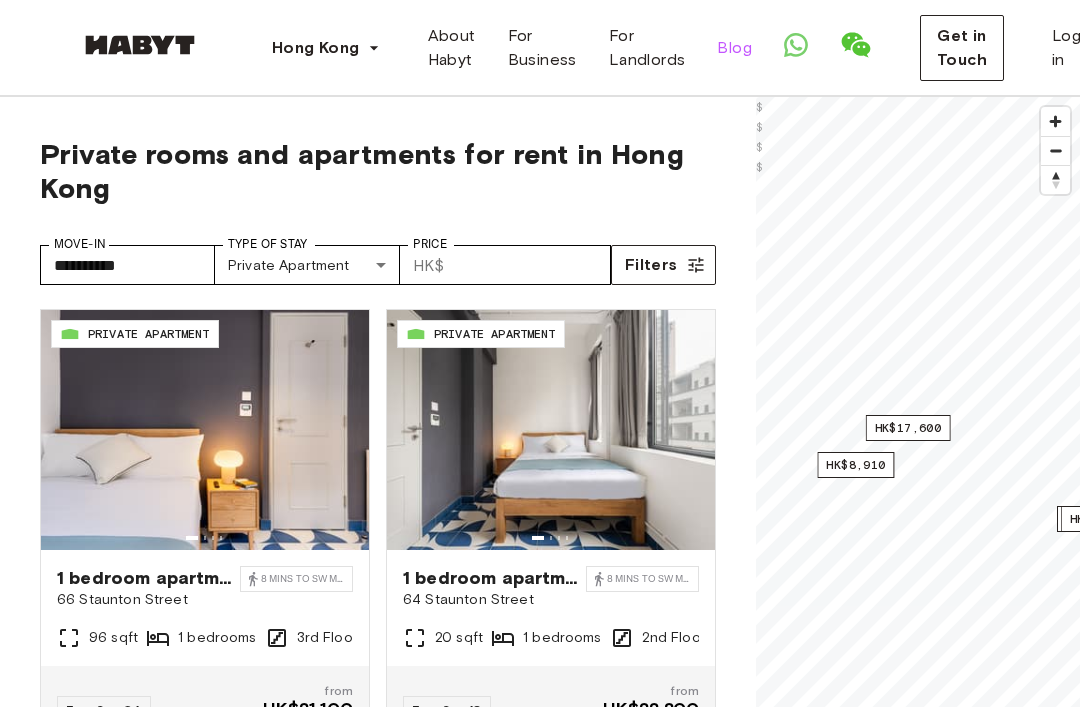 click on "Blog" at bounding box center (734, 48) 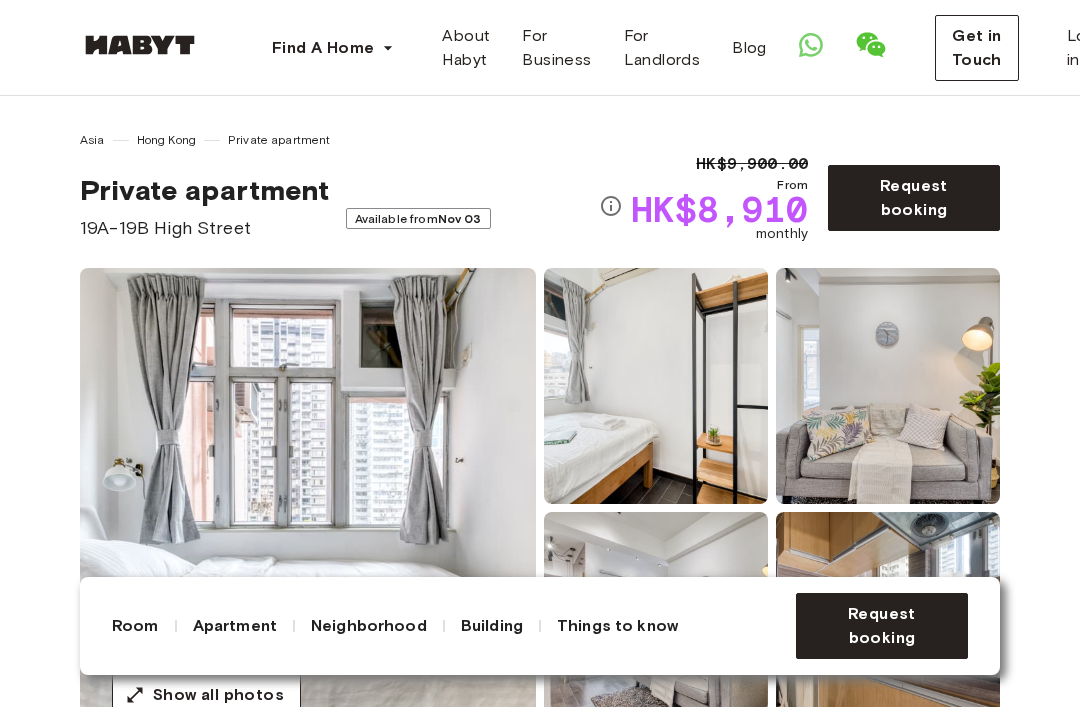 scroll, scrollTop: 0, scrollLeft: 0, axis: both 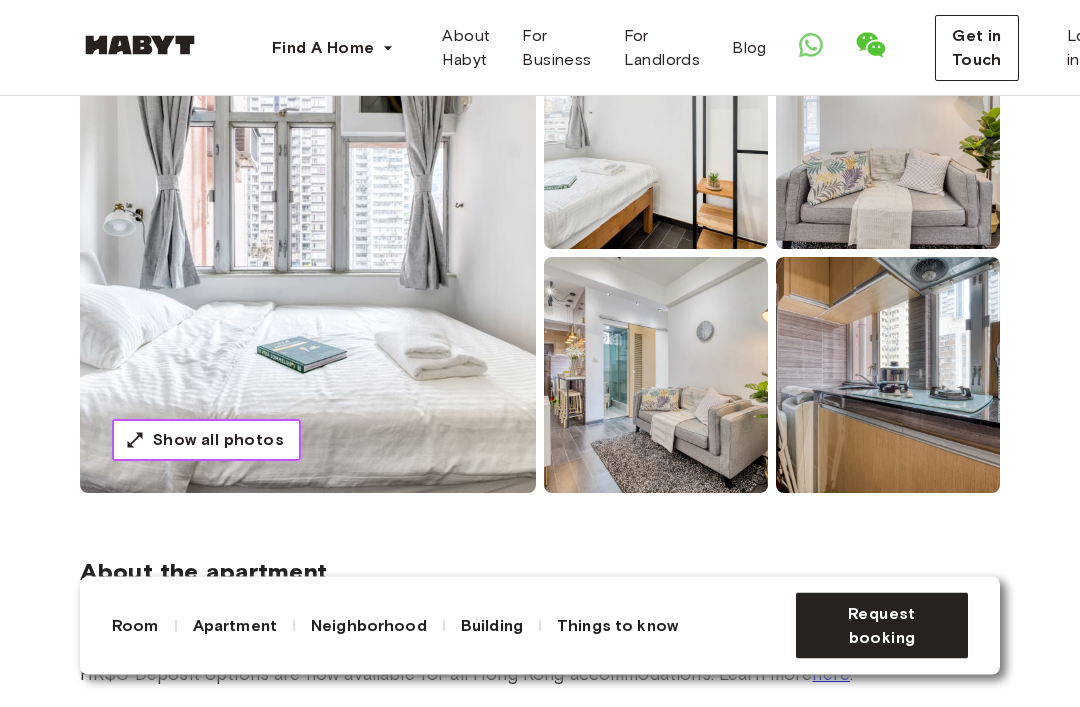 click on "Show all photos" at bounding box center [206, 441] 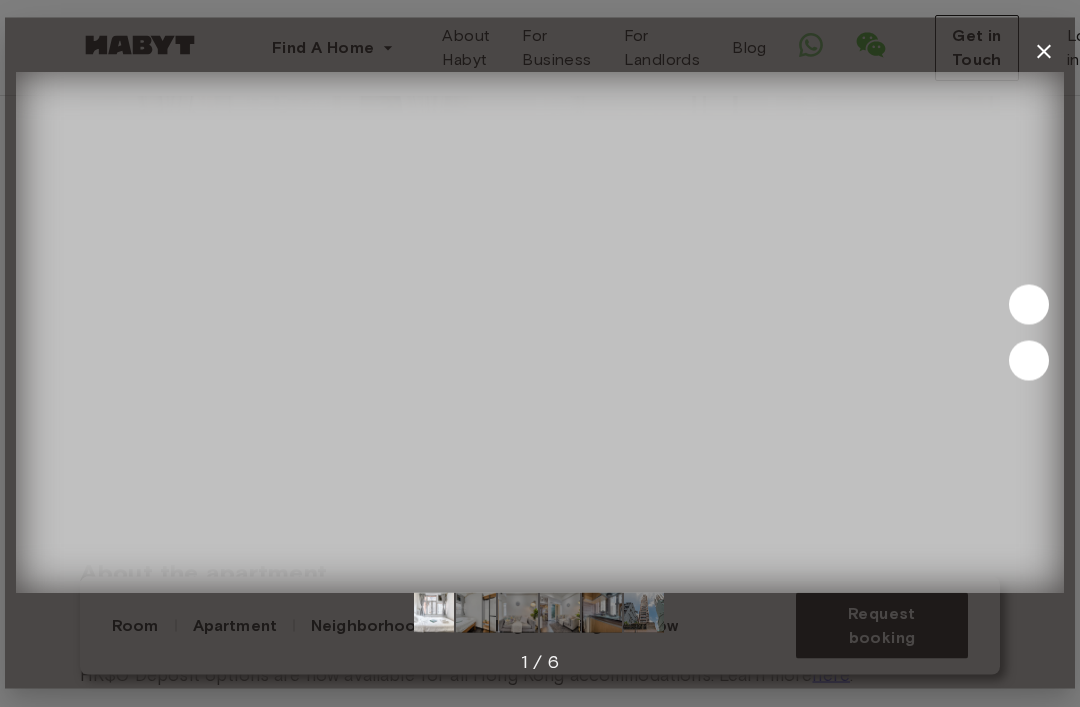 scroll, scrollTop: 255, scrollLeft: 0, axis: vertical 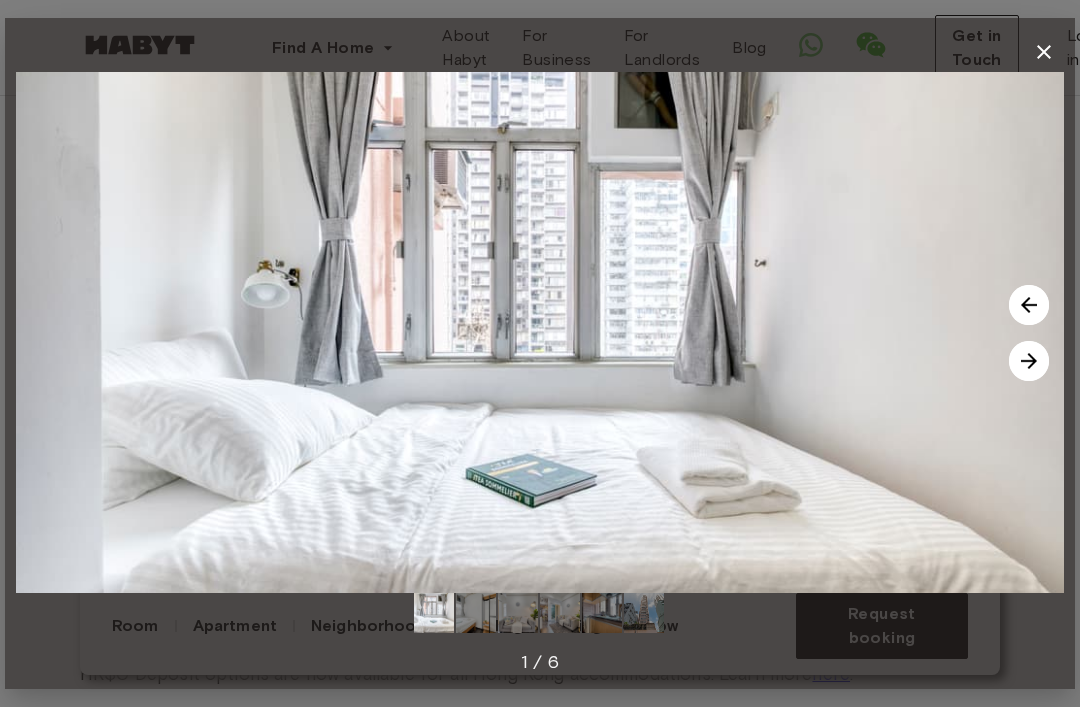click at bounding box center [1029, 361] 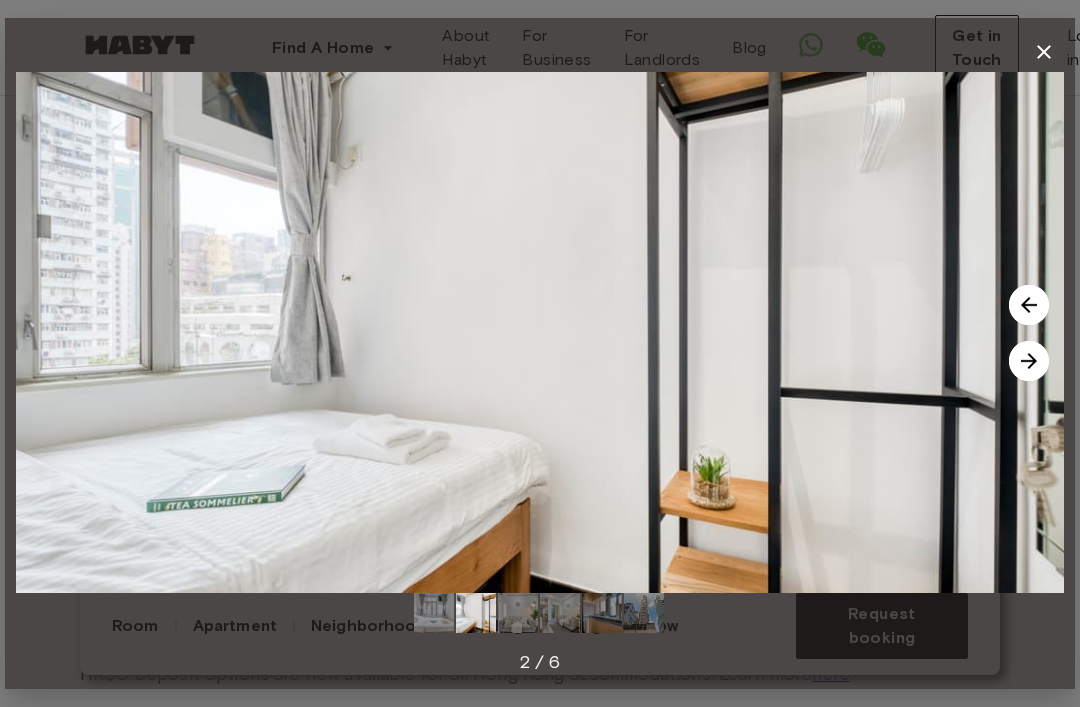 click at bounding box center (1029, 361) 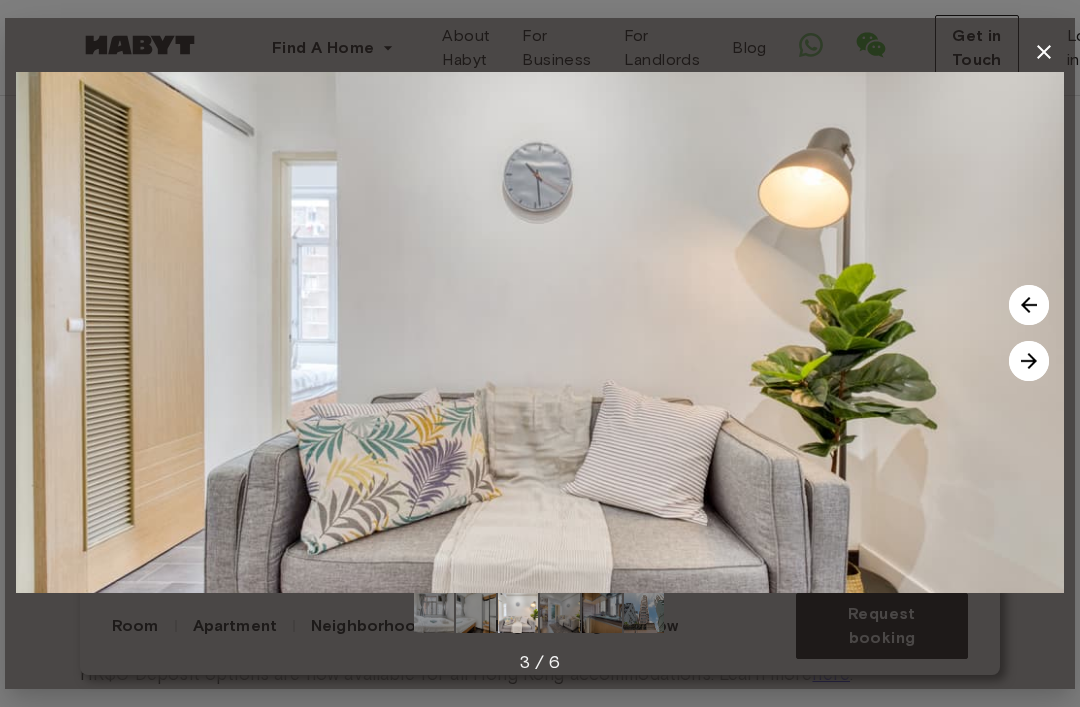 click at bounding box center (1029, 361) 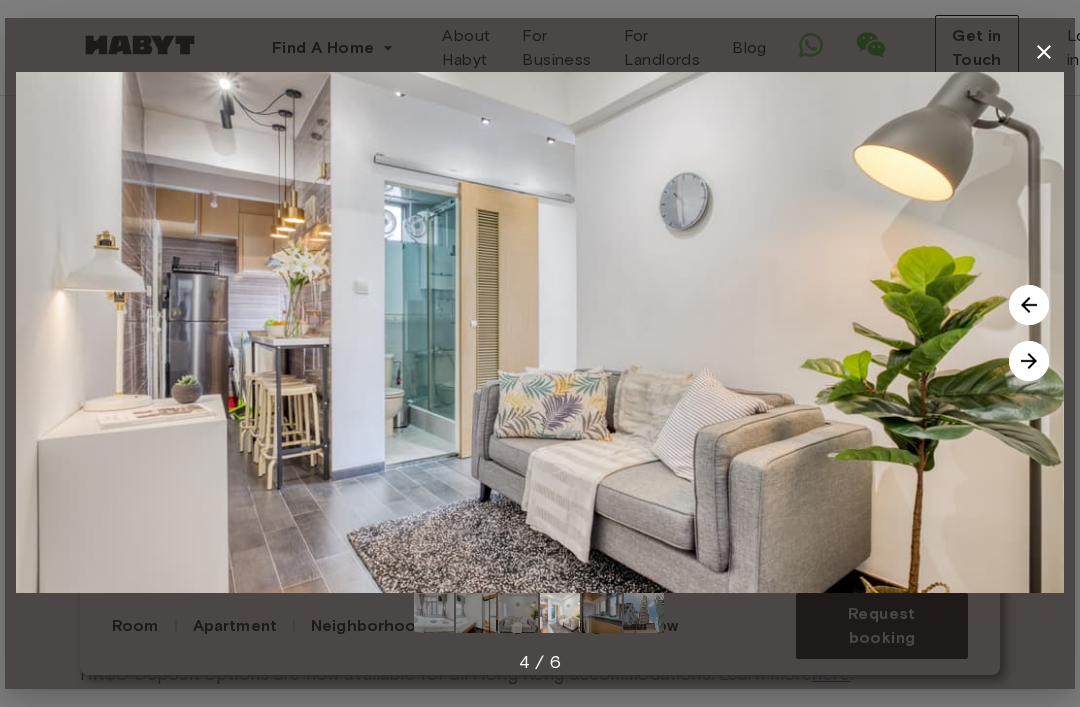 click at bounding box center (1029, 361) 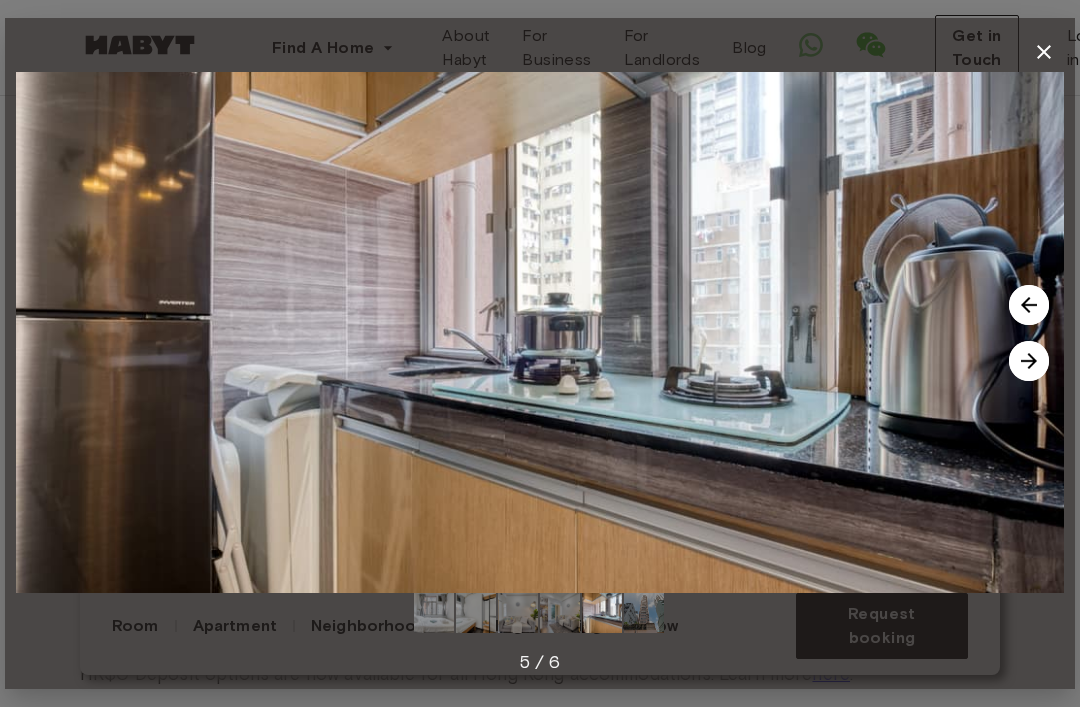 click at bounding box center [1029, 361] 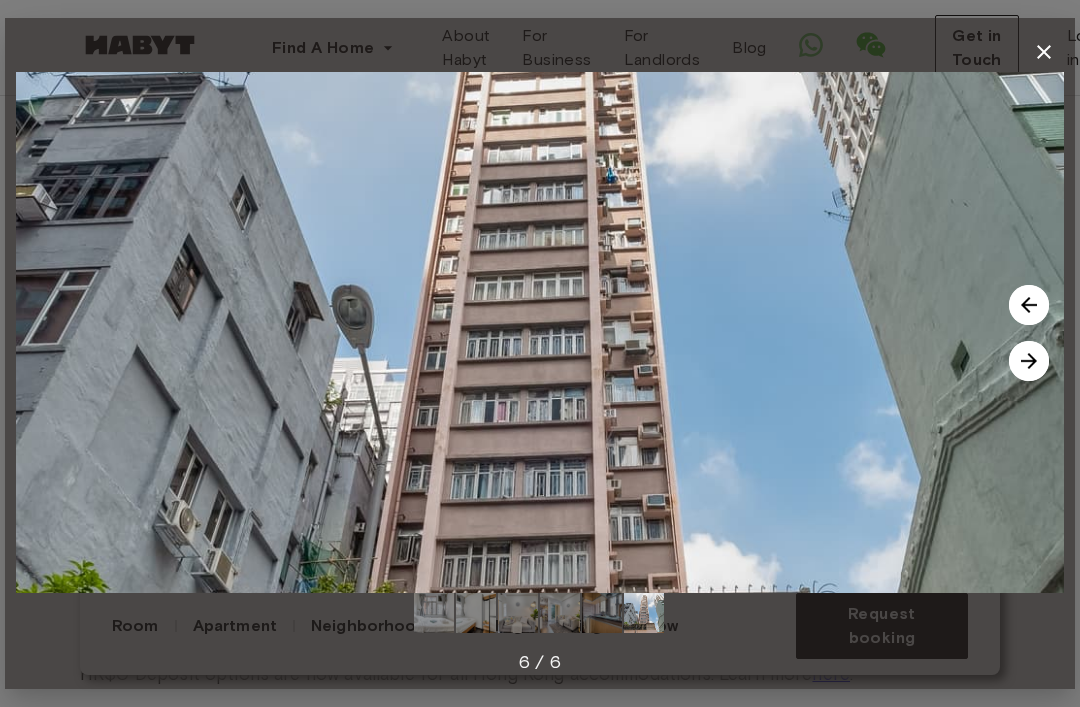 click at bounding box center (1029, 361) 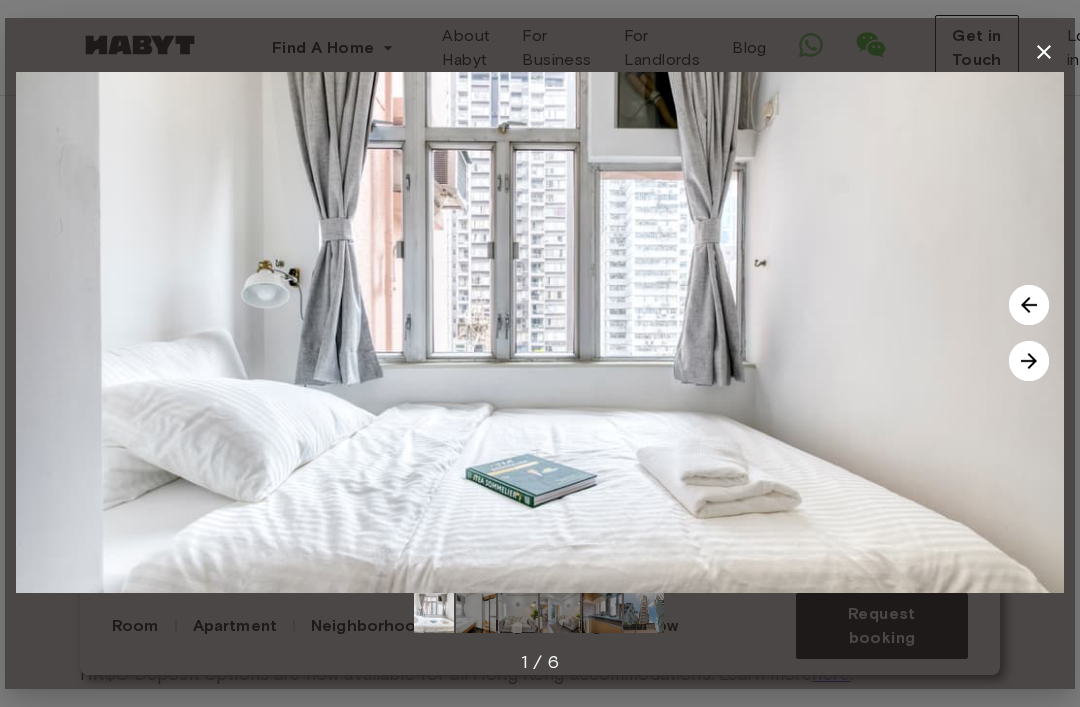 click at bounding box center [1029, 361] 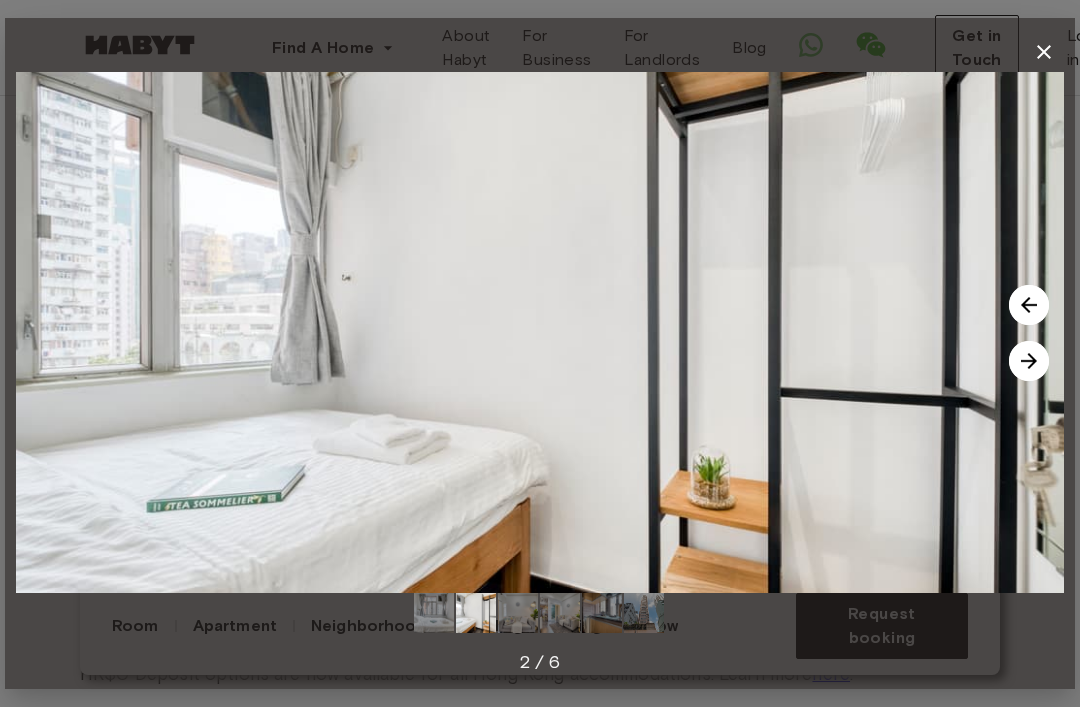 click at bounding box center [1029, 361] 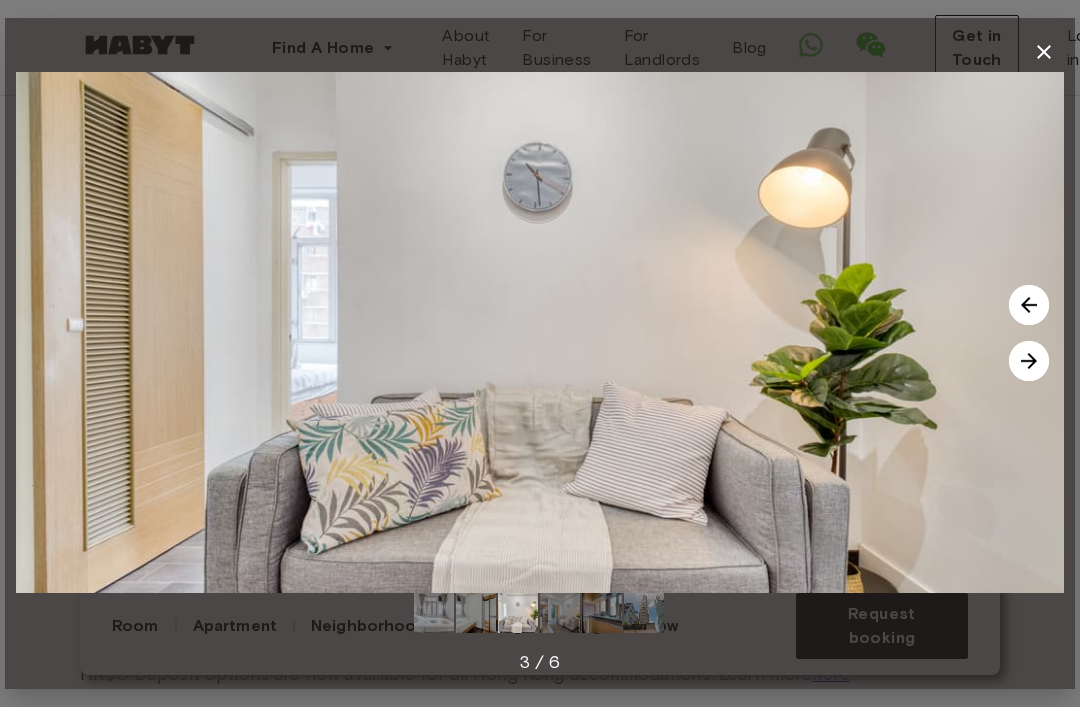 click 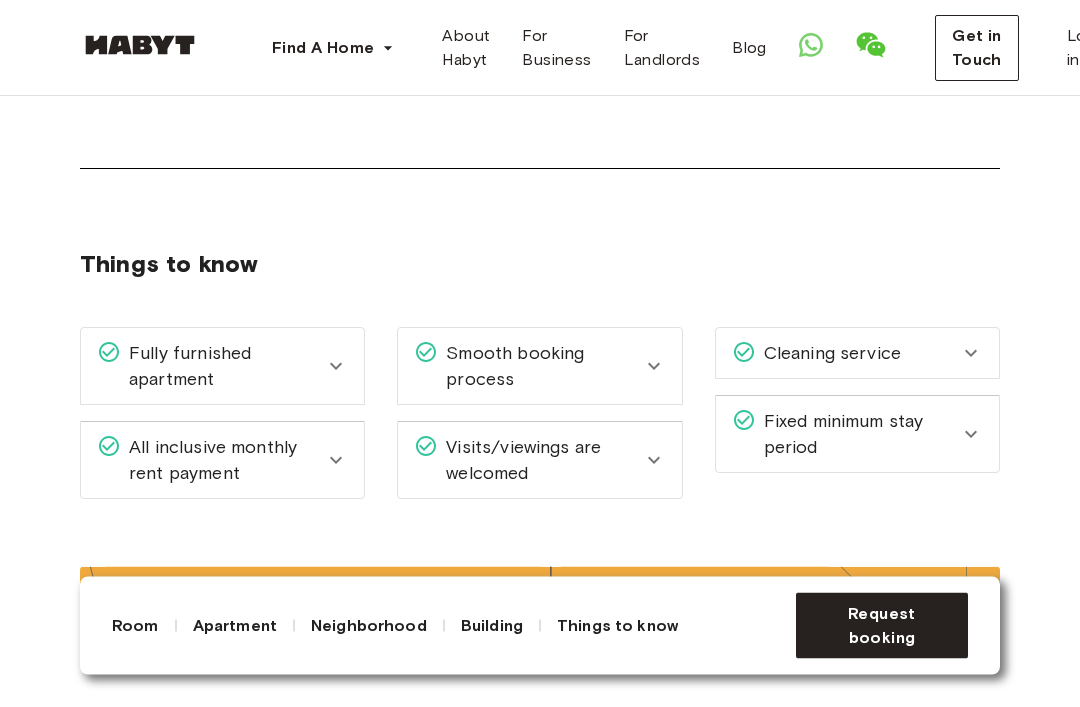 scroll, scrollTop: 2191, scrollLeft: 0, axis: vertical 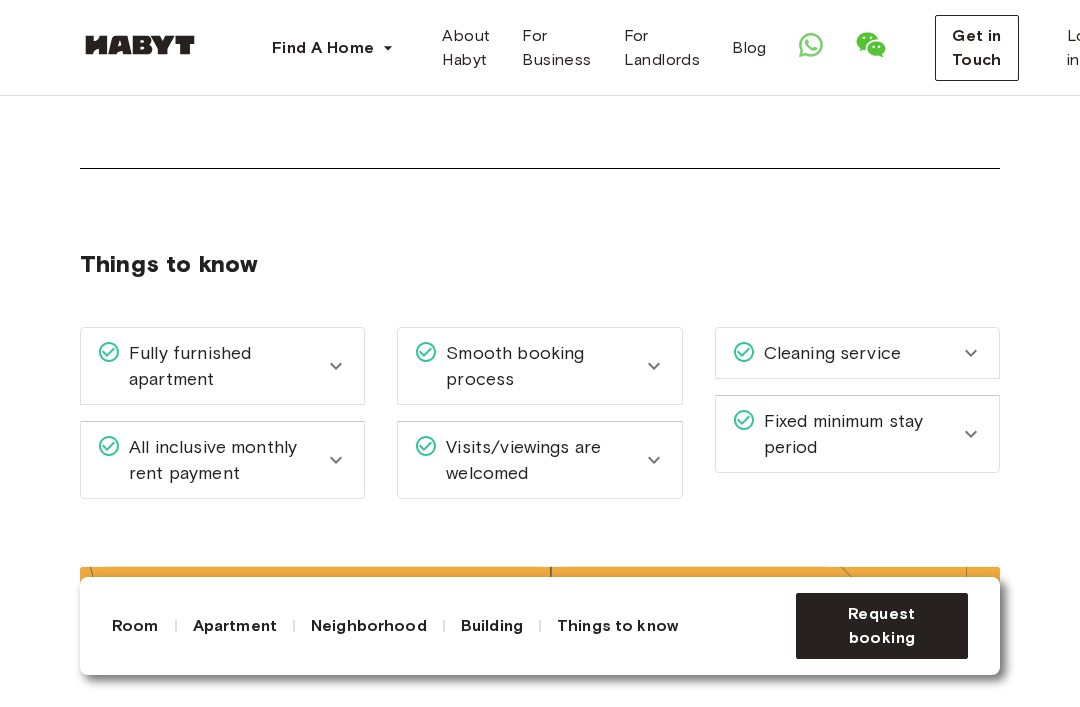 click on "All inclusive monthly rent payment" at bounding box center [222, 460] 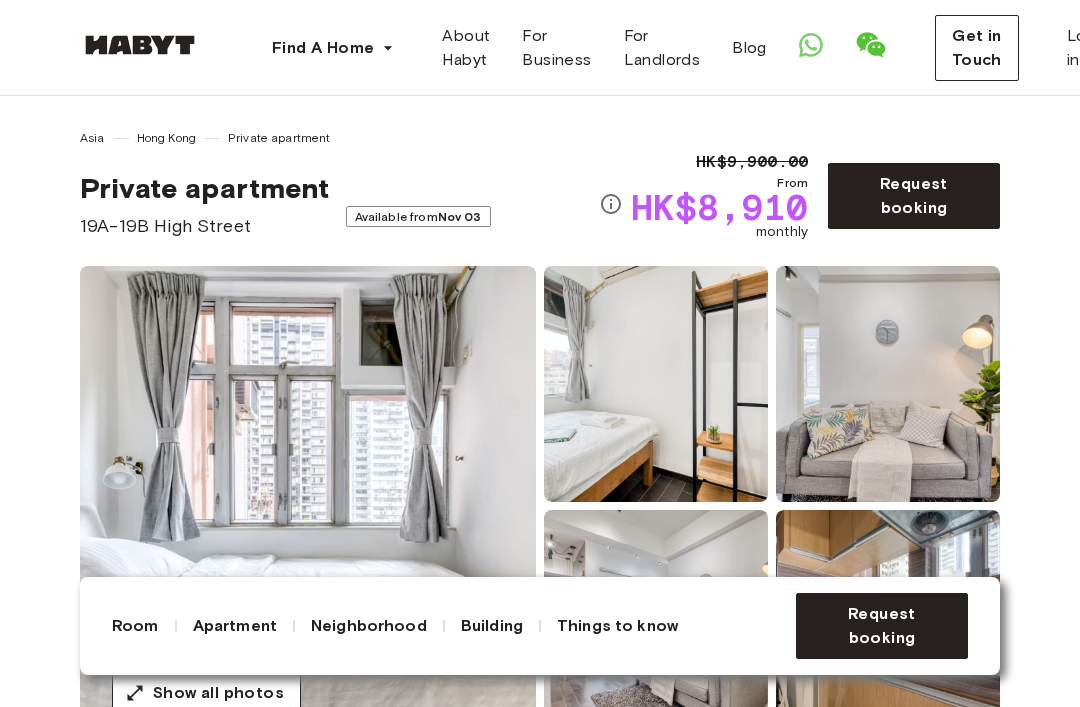scroll, scrollTop: 0, scrollLeft: 0, axis: both 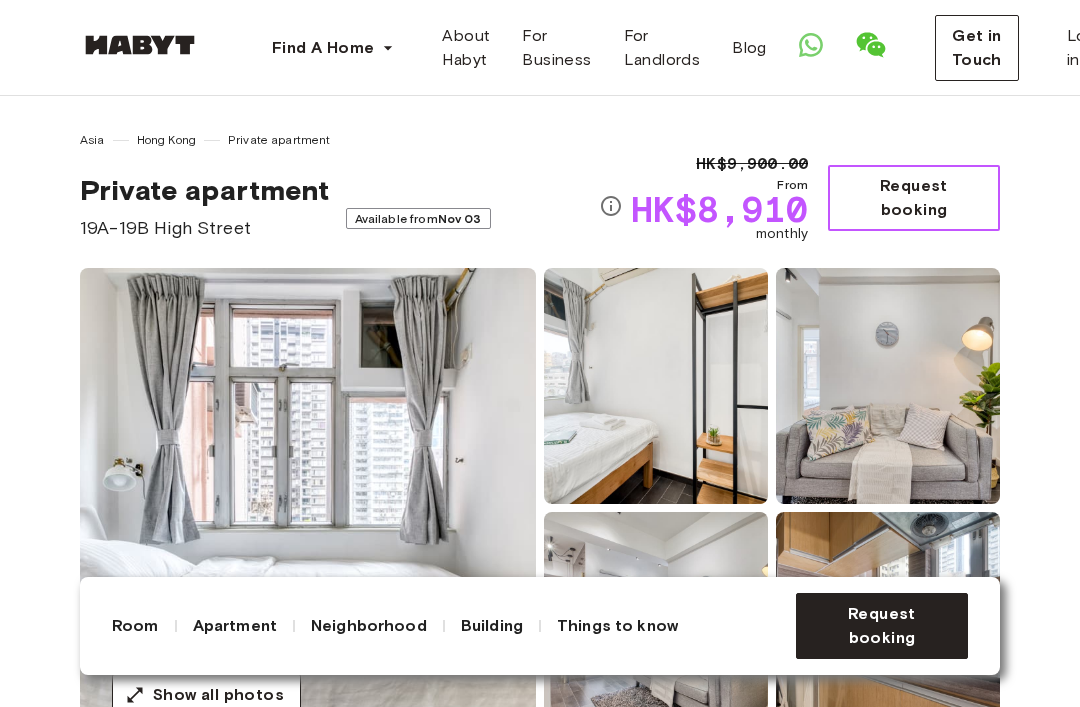 click on "Request booking" at bounding box center [914, 198] 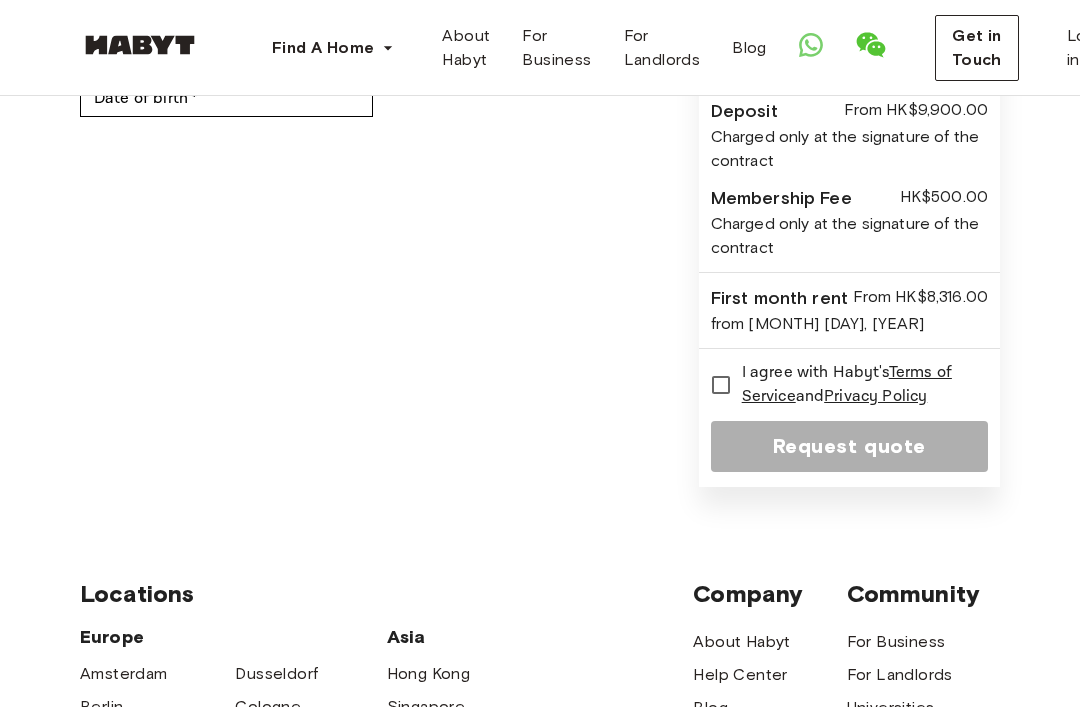 scroll, scrollTop: 396, scrollLeft: 0, axis: vertical 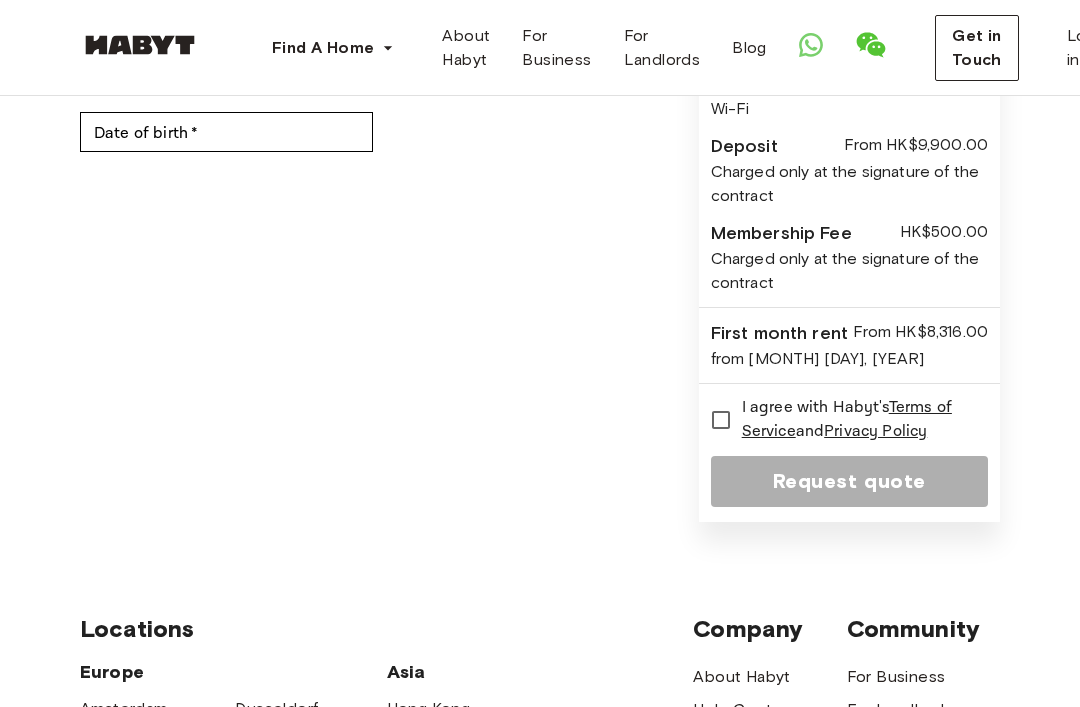 click on "Request quote" at bounding box center [849, 482] 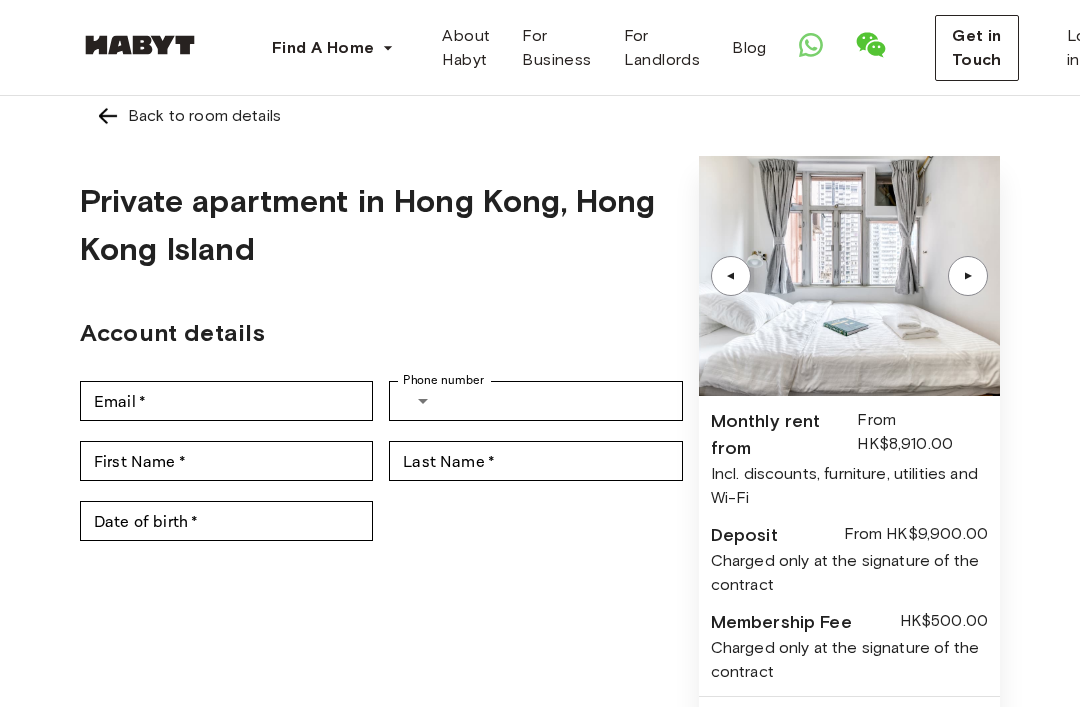 scroll, scrollTop: 0, scrollLeft: 0, axis: both 